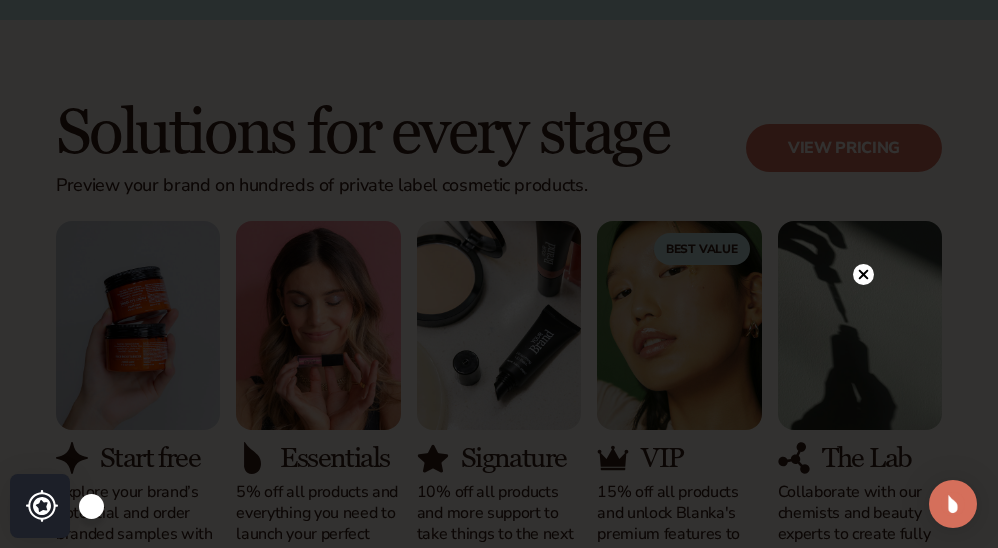 scroll, scrollTop: 1608, scrollLeft: 0, axis: vertical 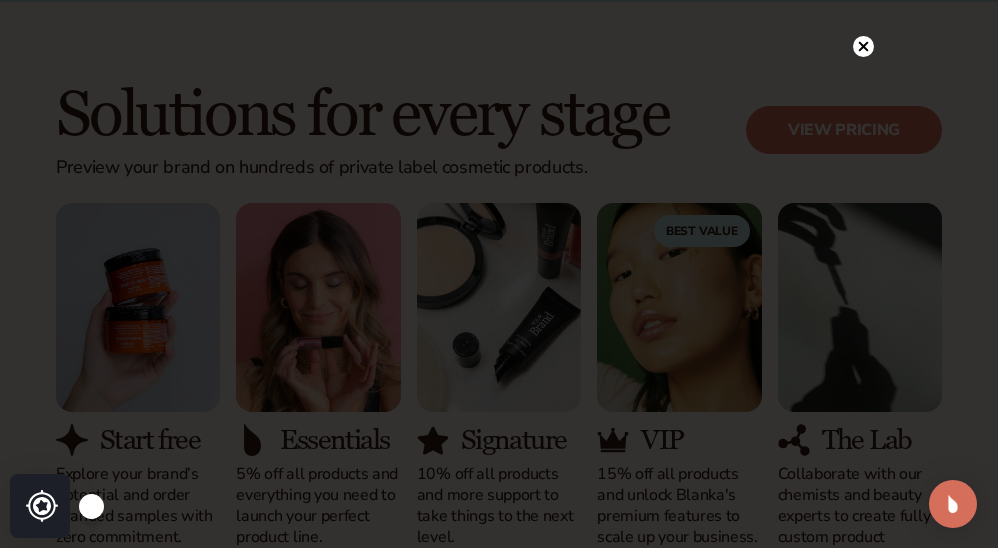 click 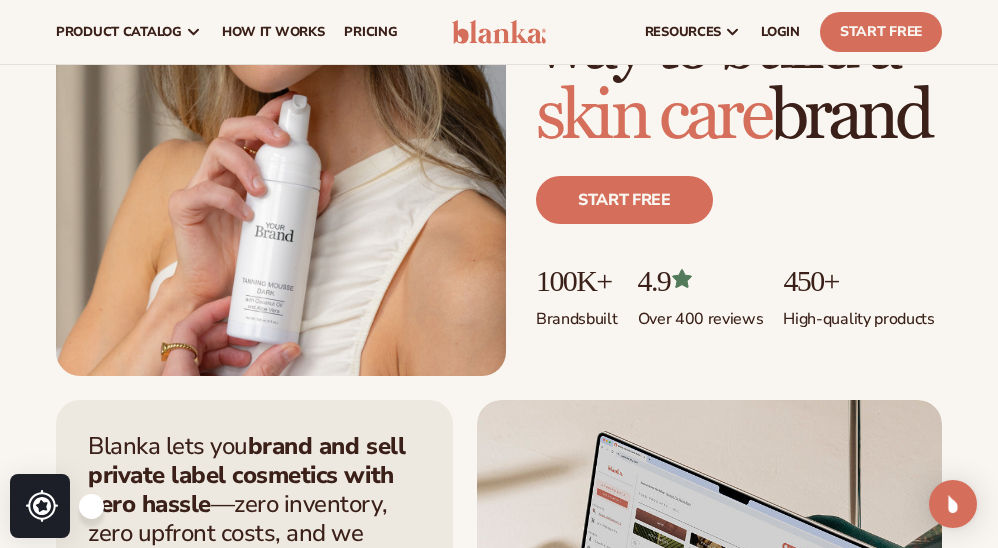 scroll, scrollTop: 0, scrollLeft: 0, axis: both 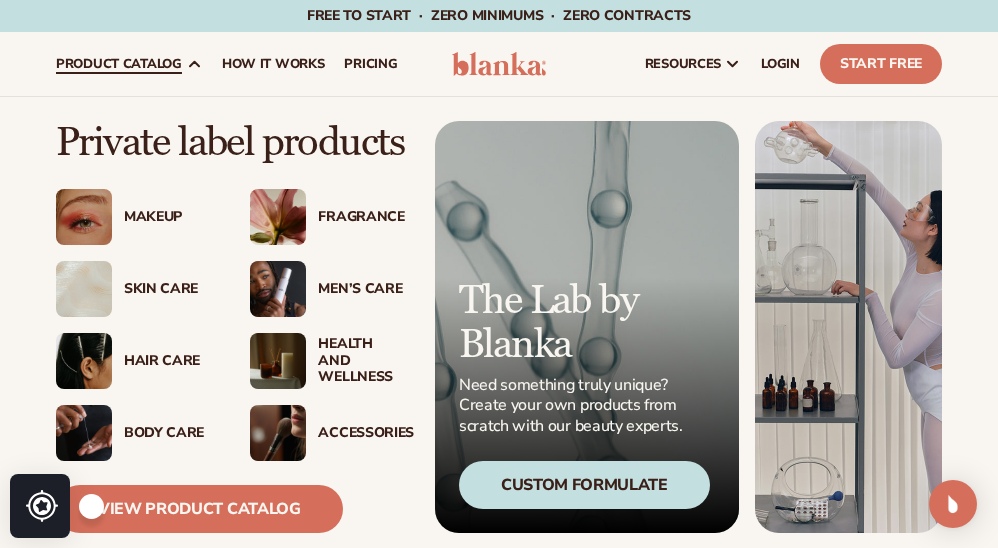 click on "Makeup" at bounding box center (167, 217) 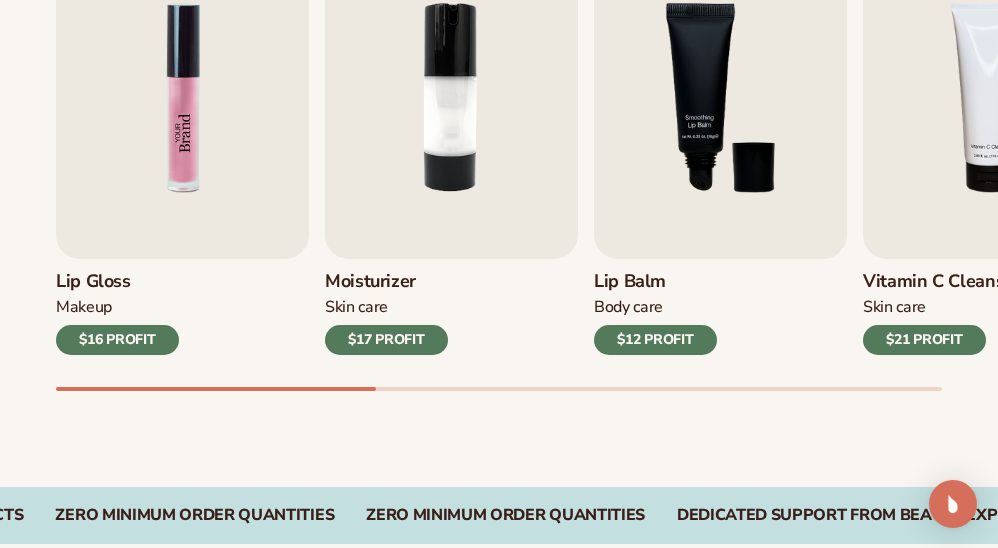 scroll, scrollTop: 795, scrollLeft: 0, axis: vertical 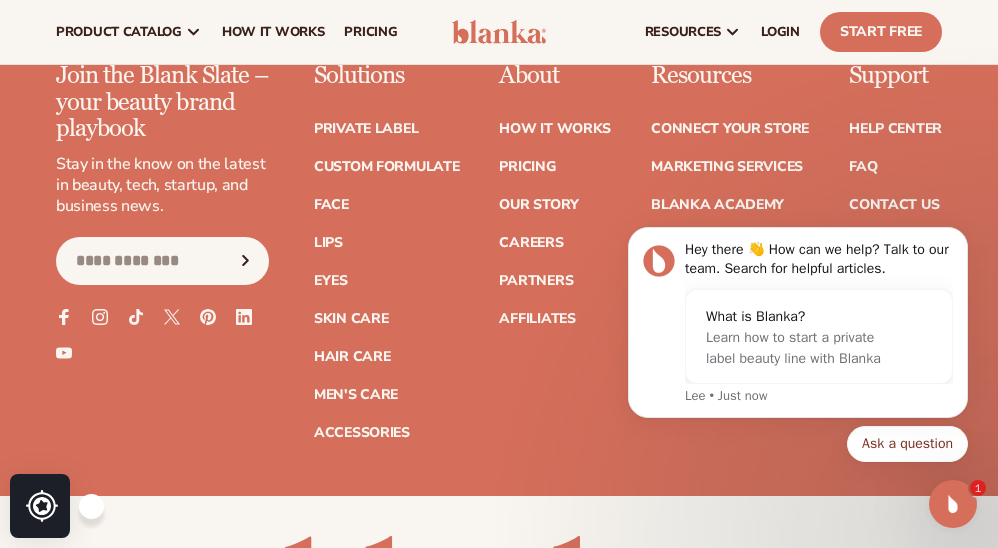 click 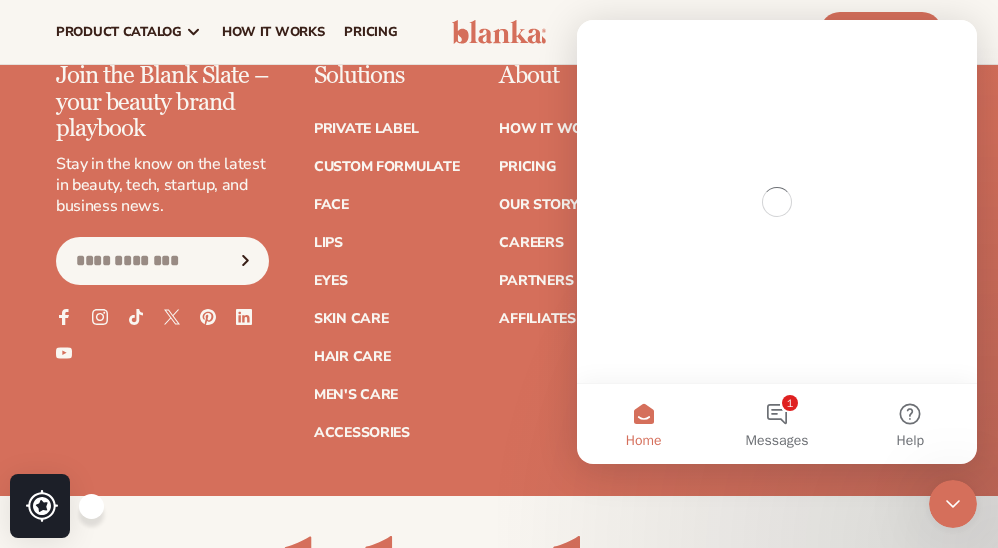 scroll, scrollTop: 0, scrollLeft: 0, axis: both 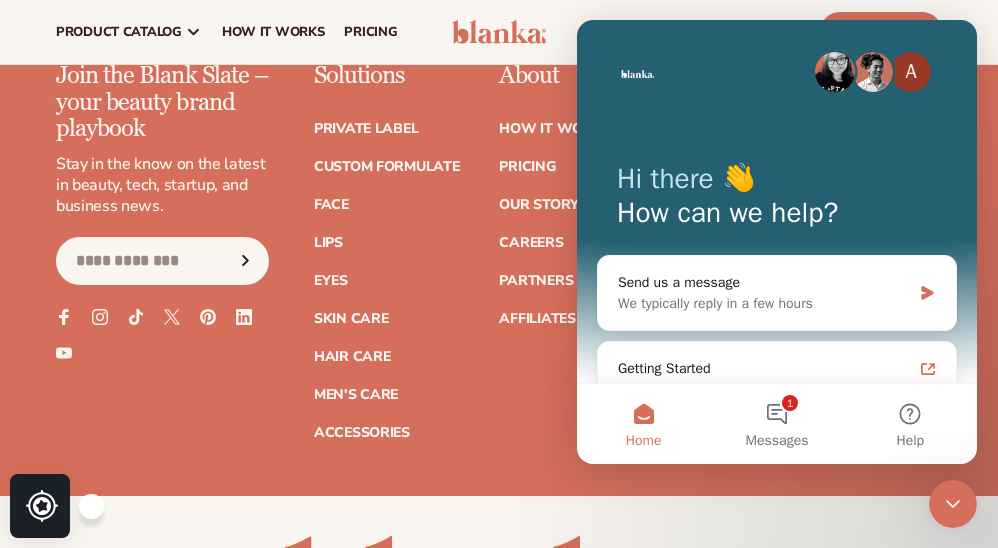 click 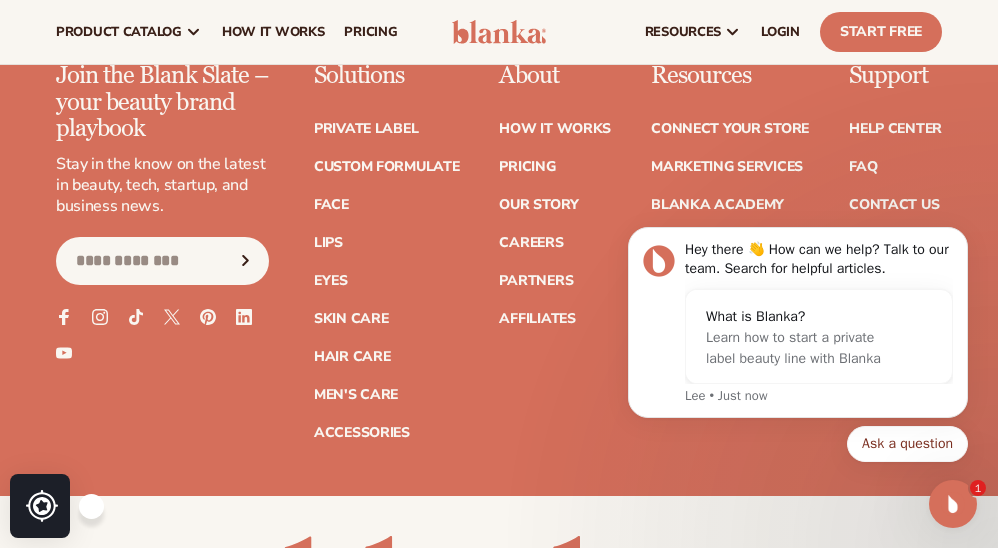 scroll, scrollTop: 0, scrollLeft: 0, axis: both 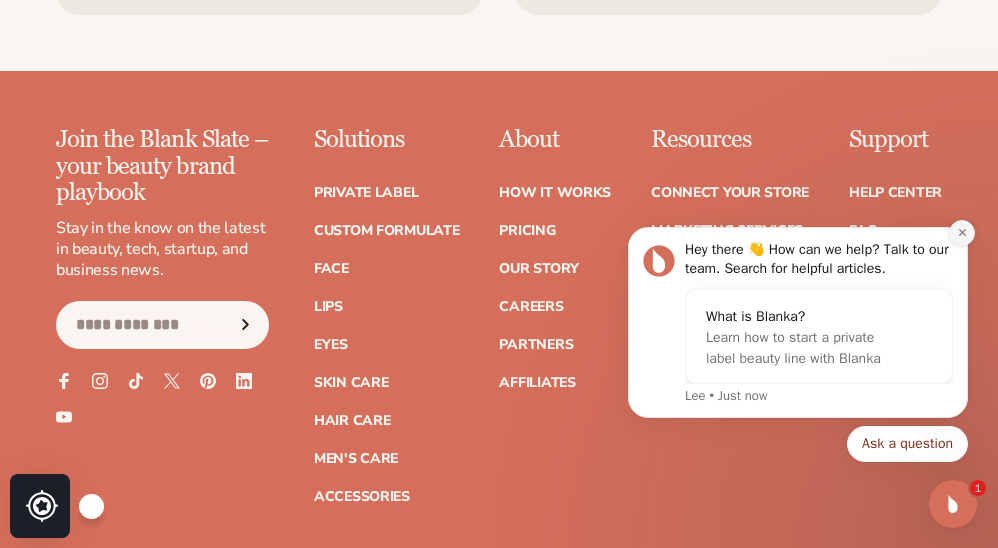click at bounding box center (962, 233) 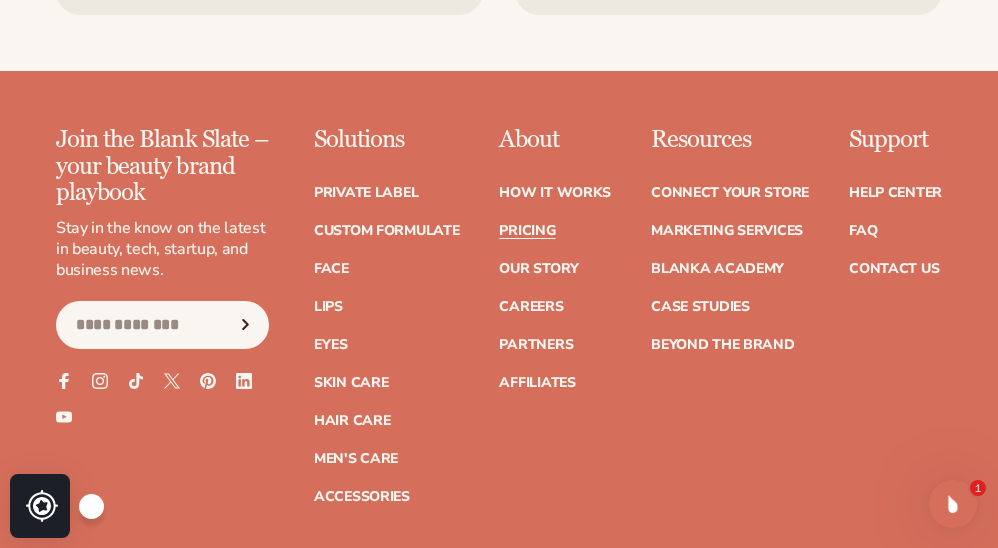 click on "Pricing" at bounding box center (527, 231) 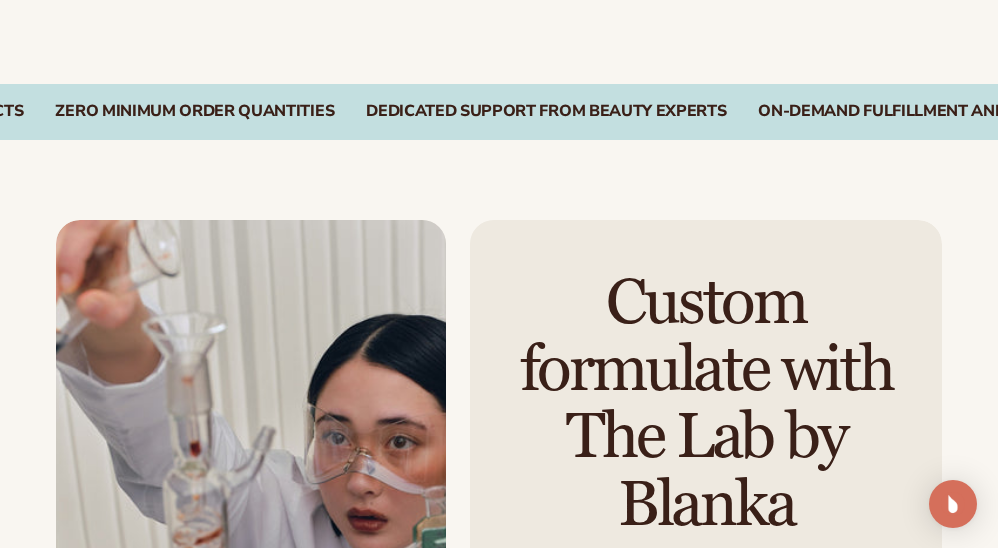 scroll, scrollTop: 1052, scrollLeft: 0, axis: vertical 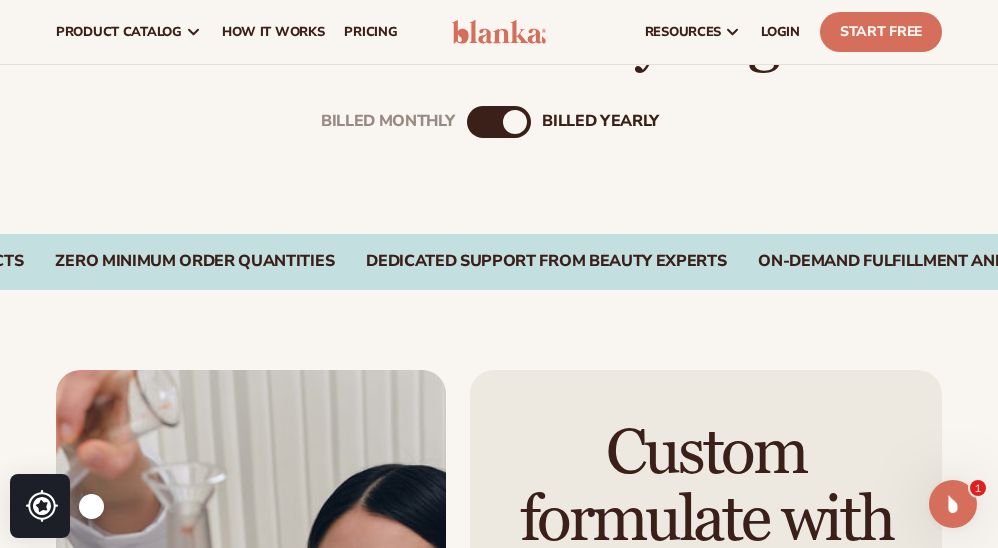 click on "Billed Monthly" at bounding box center (479, 122) 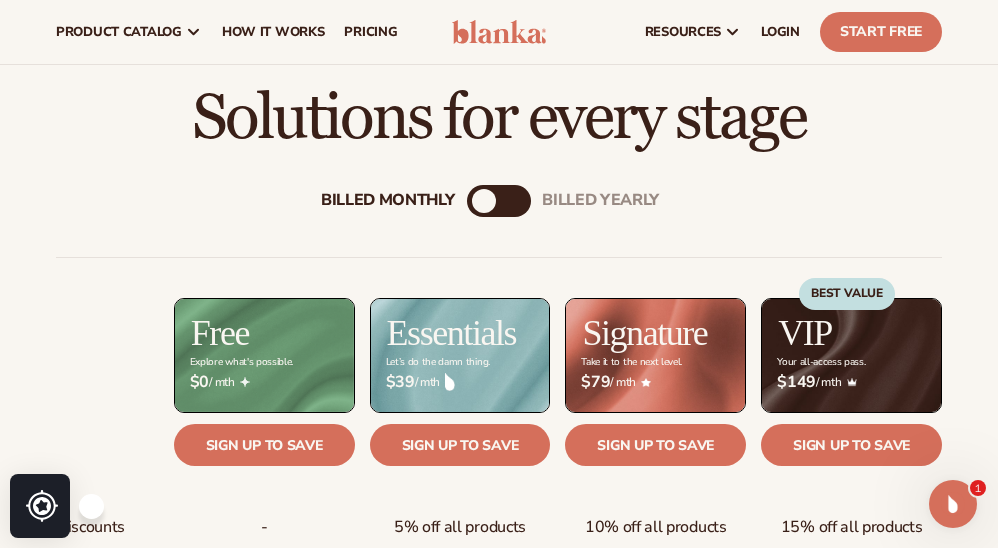 scroll, scrollTop: 573, scrollLeft: 0, axis: vertical 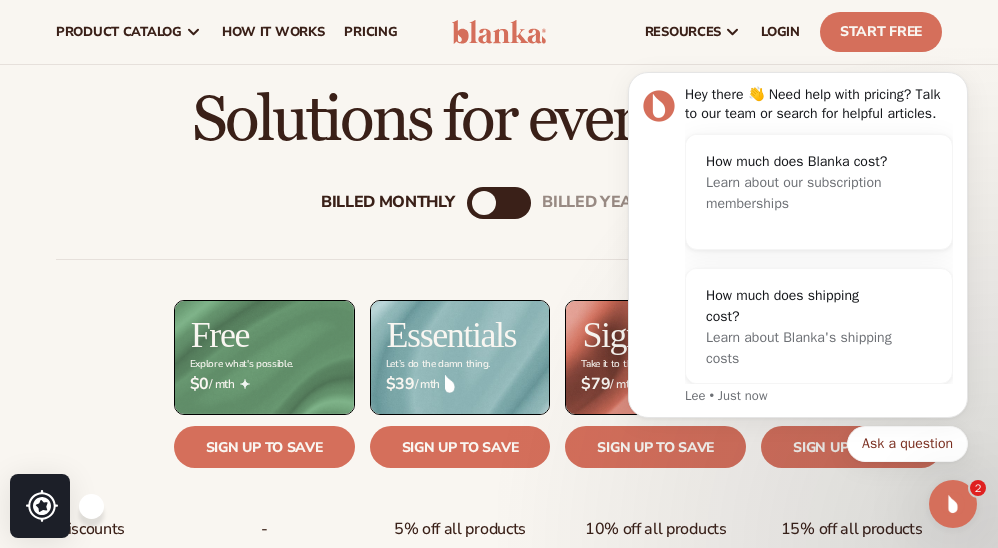 click 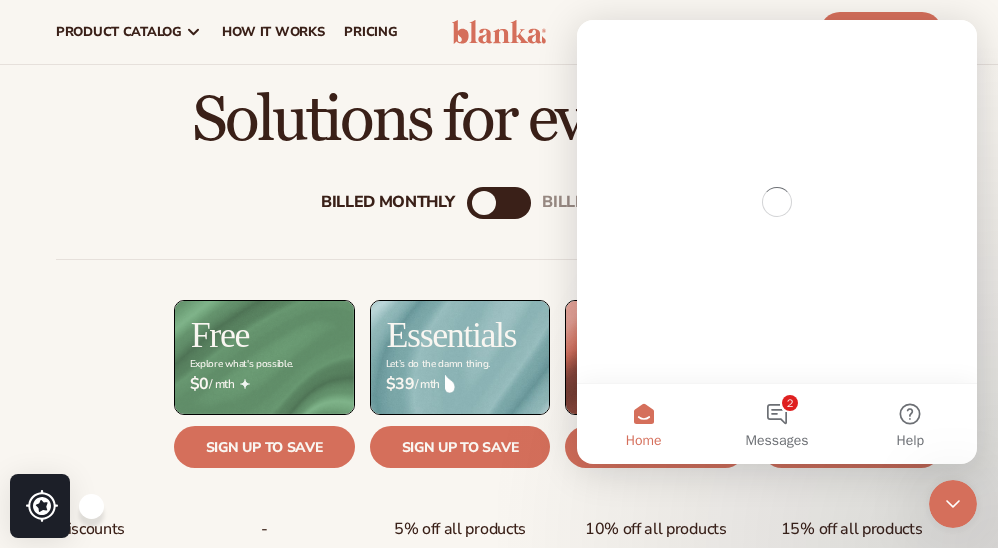 scroll, scrollTop: 0, scrollLeft: 0, axis: both 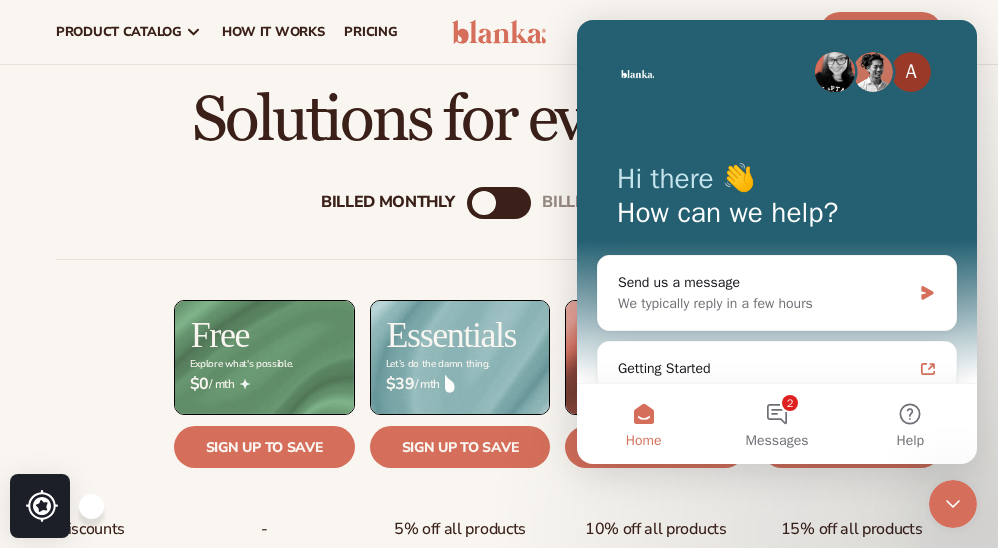 drag, startPoint x: 940, startPoint y: 507, endPoint x: 932, endPoint y: 500, distance: 10.630146 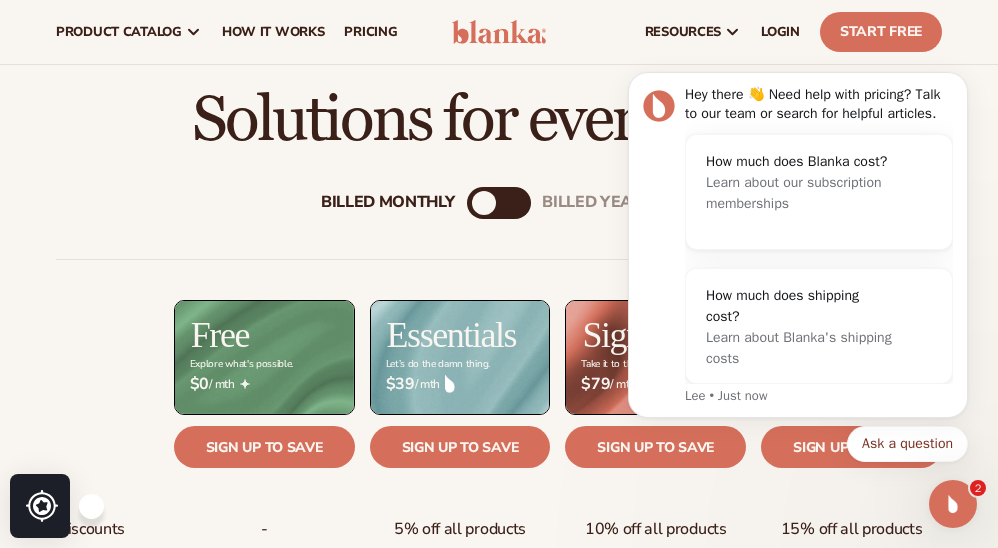 scroll, scrollTop: 0, scrollLeft: 0, axis: both 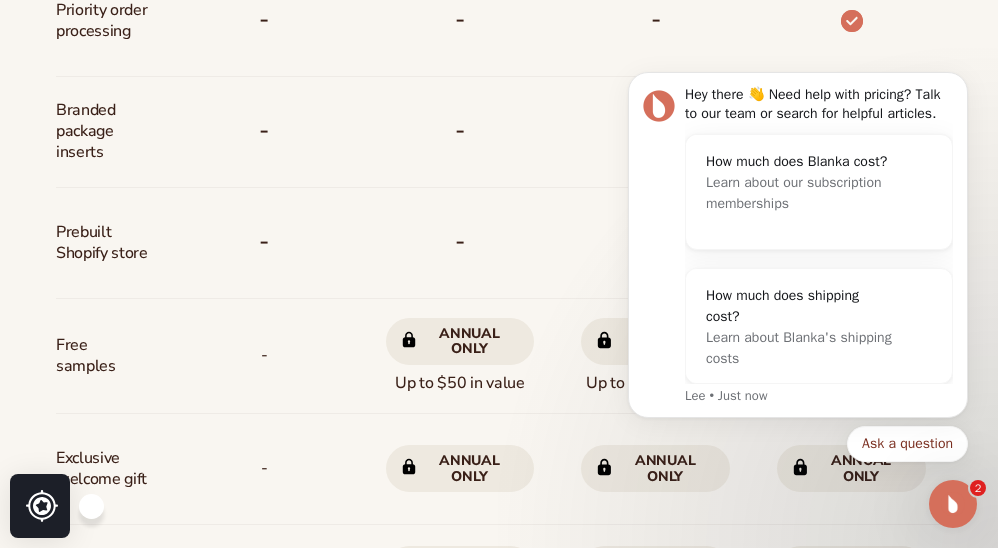 click 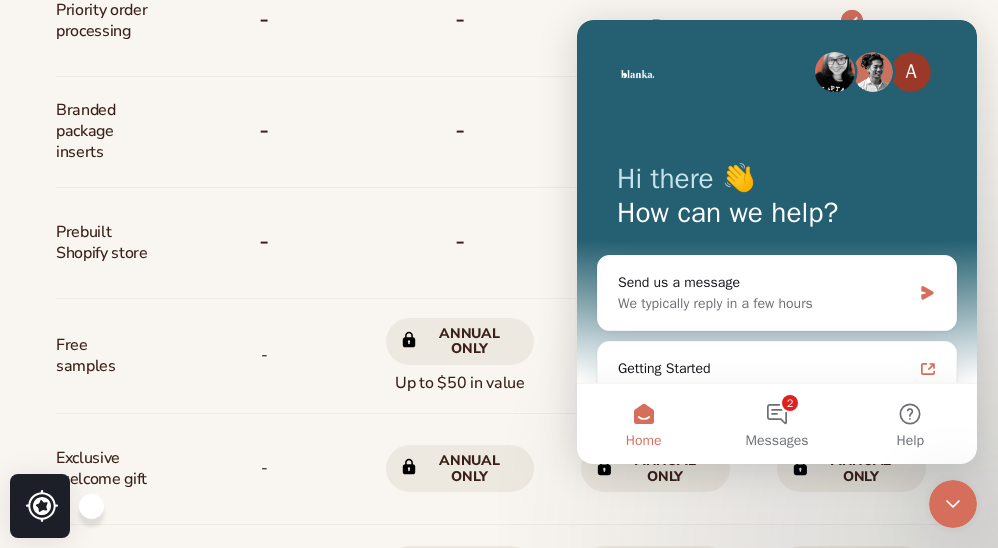 click 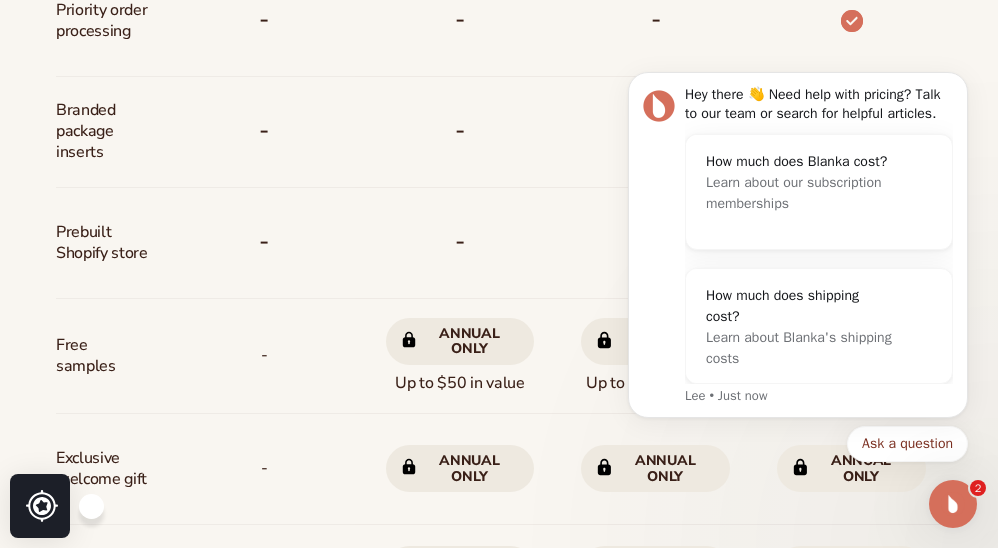 scroll, scrollTop: 0, scrollLeft: 0, axis: both 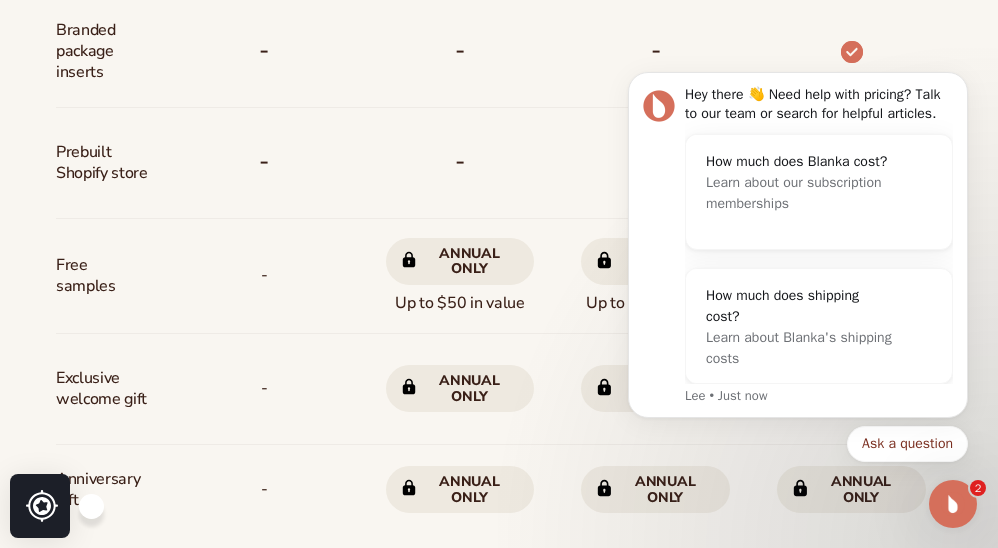 click 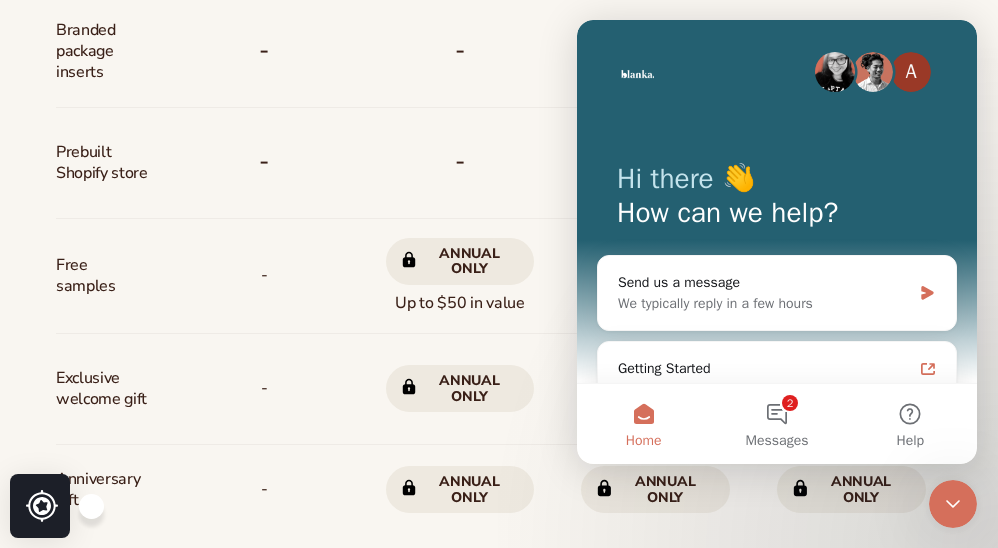 click 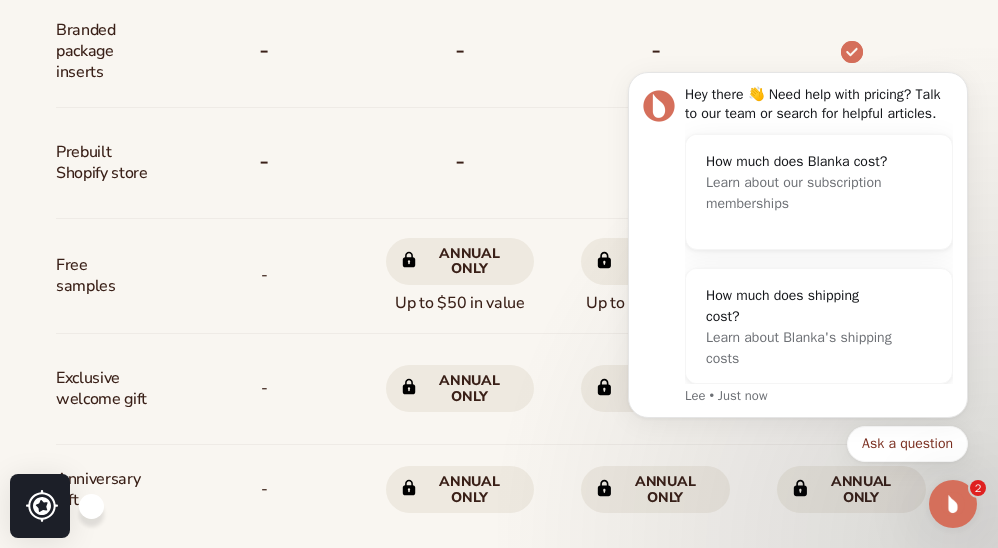 scroll, scrollTop: 0, scrollLeft: 0, axis: both 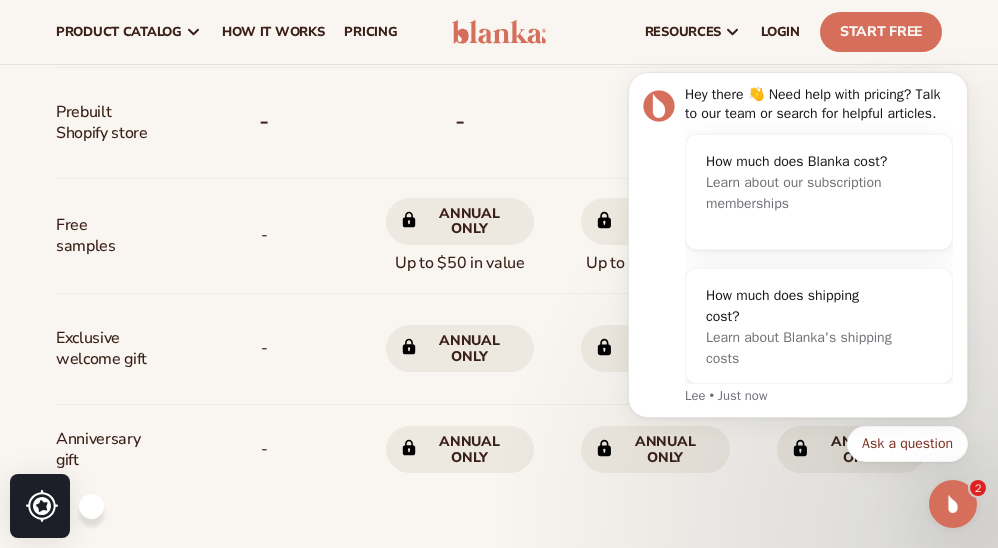 click 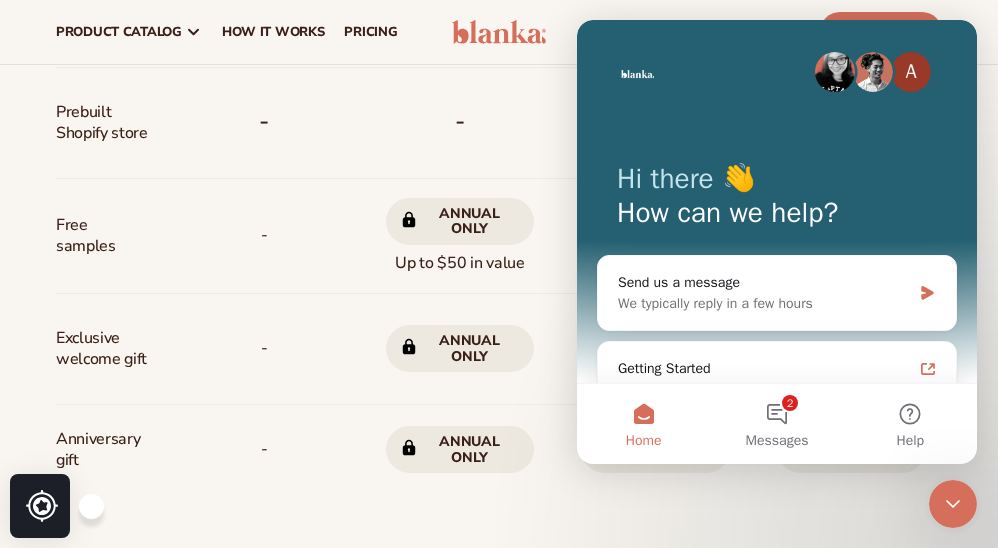 click 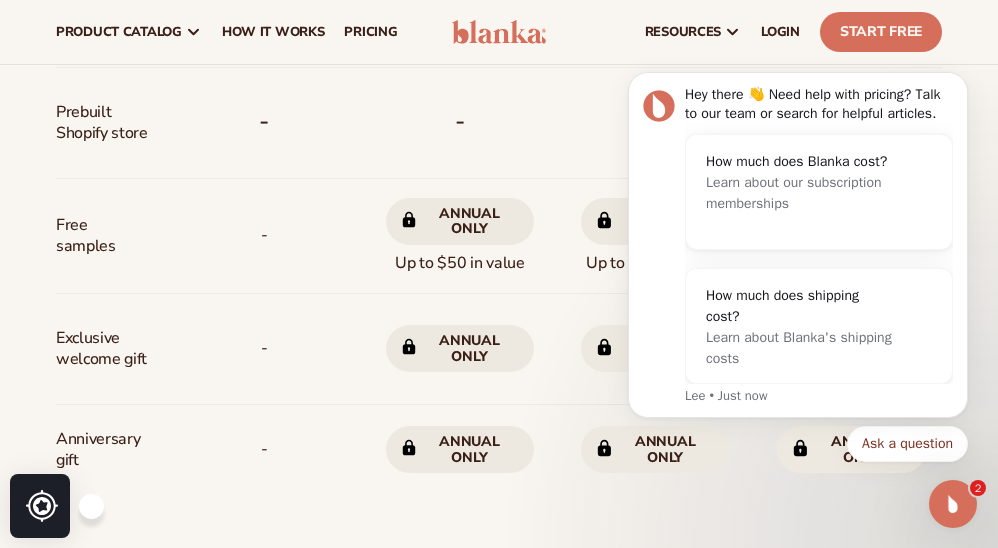scroll, scrollTop: 0, scrollLeft: 0, axis: both 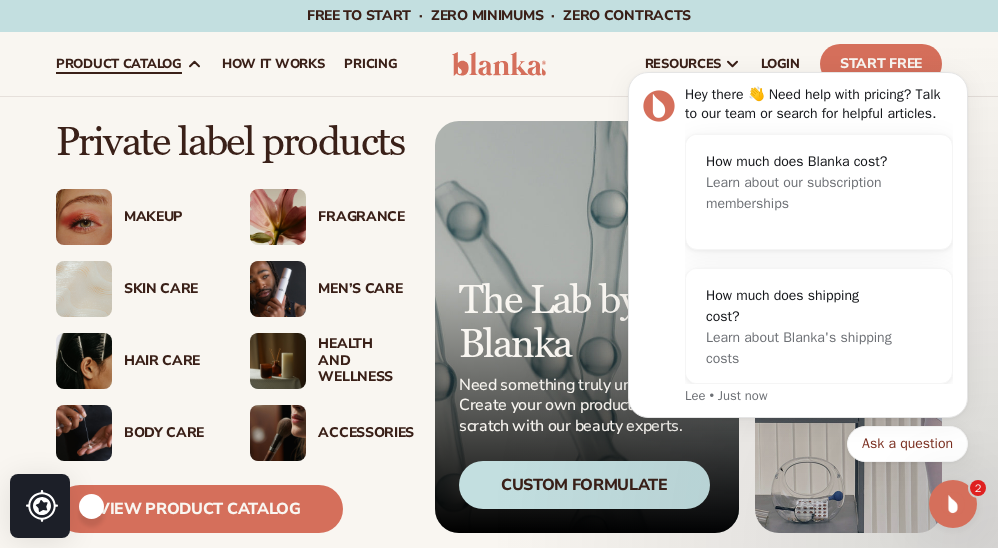 click on "product catalog" at bounding box center (119, 64) 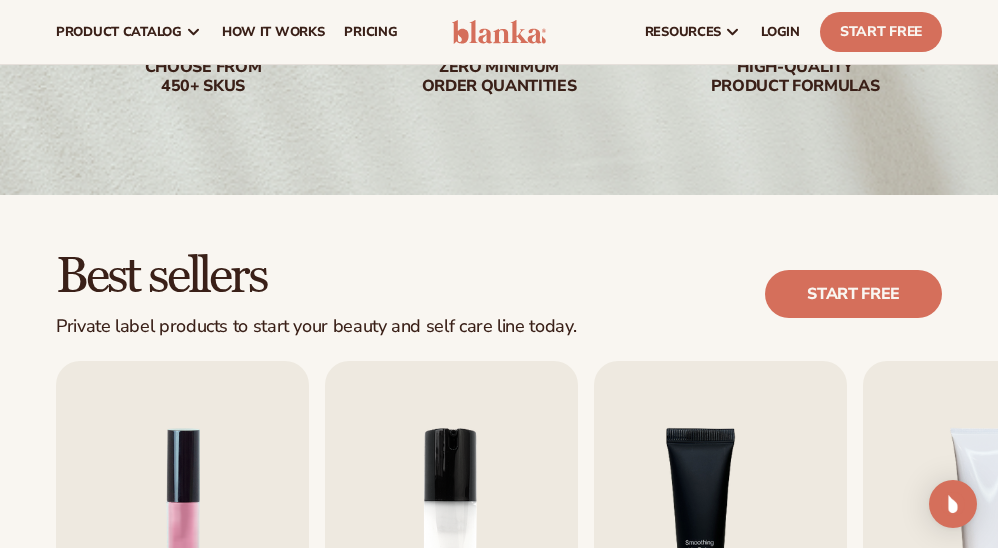scroll, scrollTop: 137, scrollLeft: 0, axis: vertical 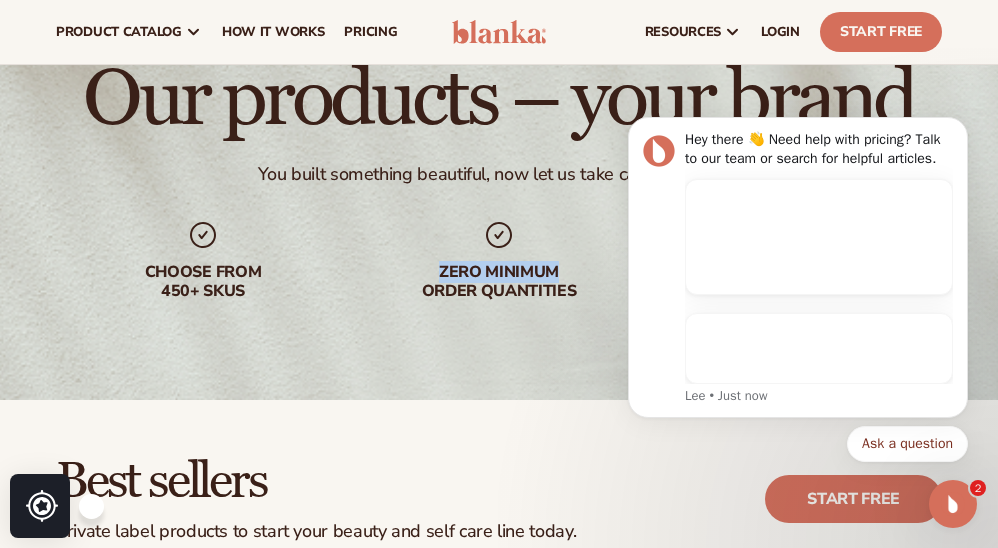 drag, startPoint x: 442, startPoint y: 272, endPoint x: 575, endPoint y: 267, distance: 133.09395 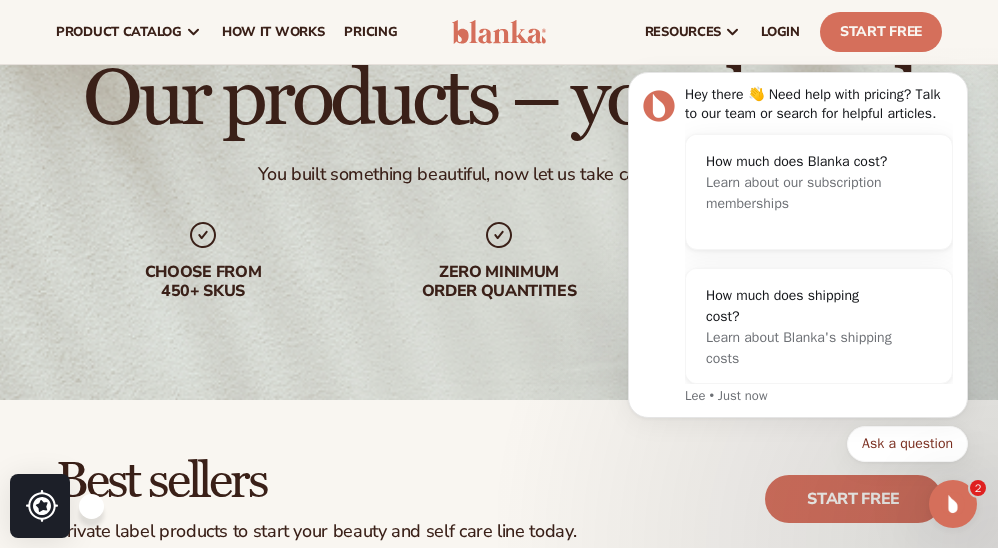 click on "Our products – your brand You built something beautiful, now let us take care of the rest.
Choose from 450+ Skus
Zero minimum order quantities
High-quality product formulas" at bounding box center (499, 180) 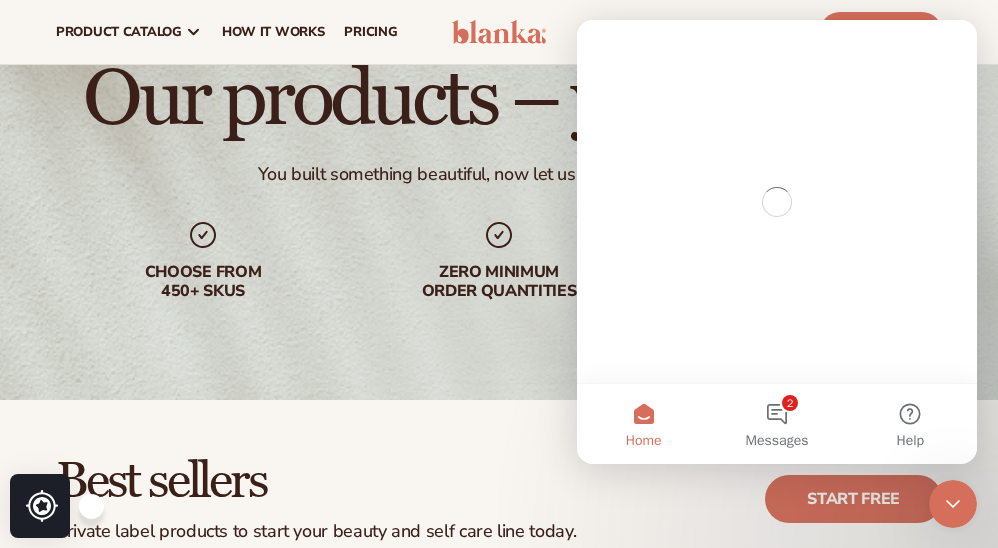 scroll, scrollTop: 0, scrollLeft: 0, axis: both 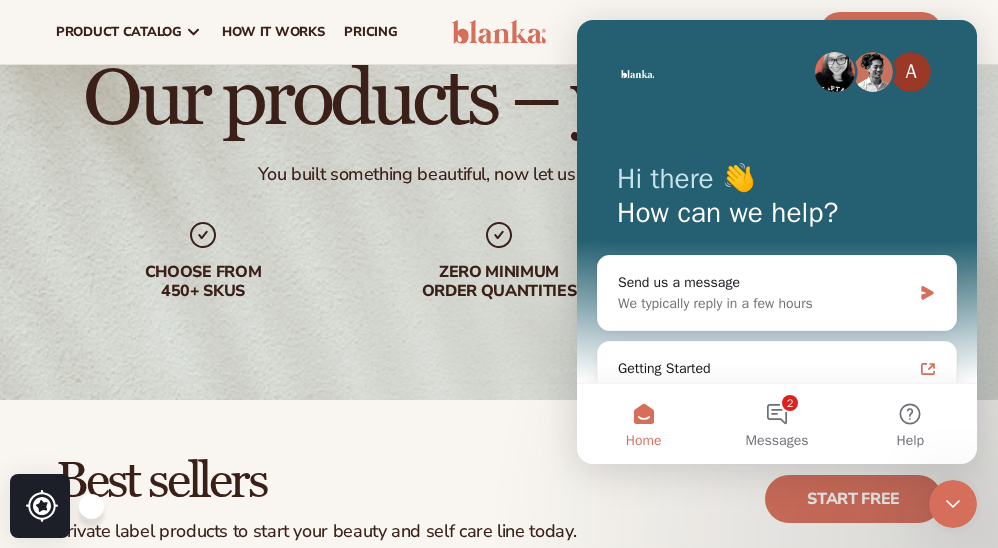 click 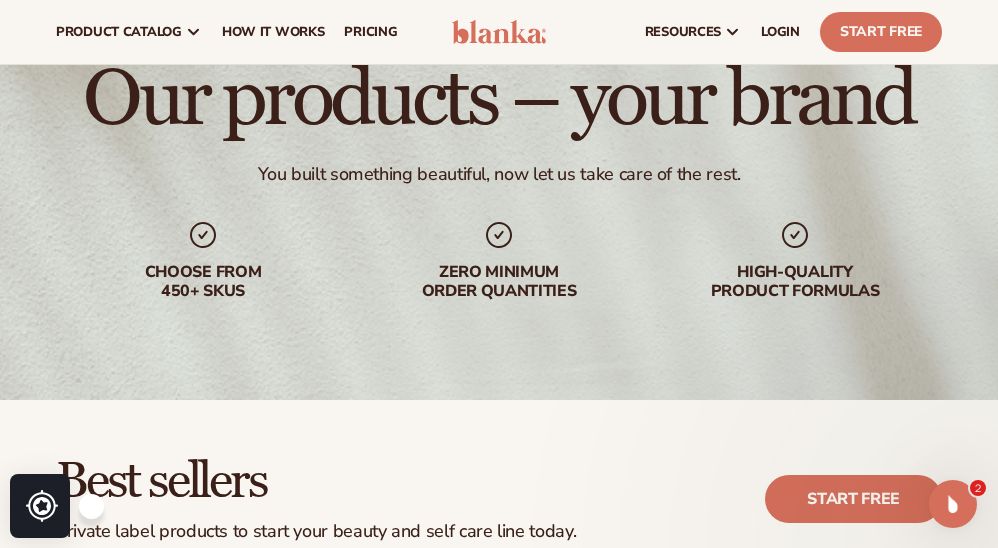 scroll, scrollTop: 0, scrollLeft: 0, axis: both 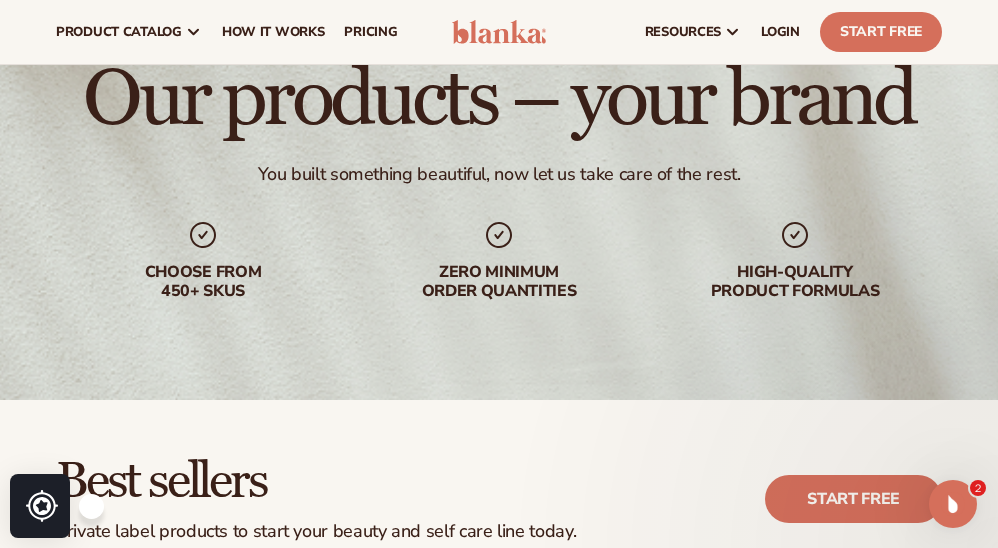 click 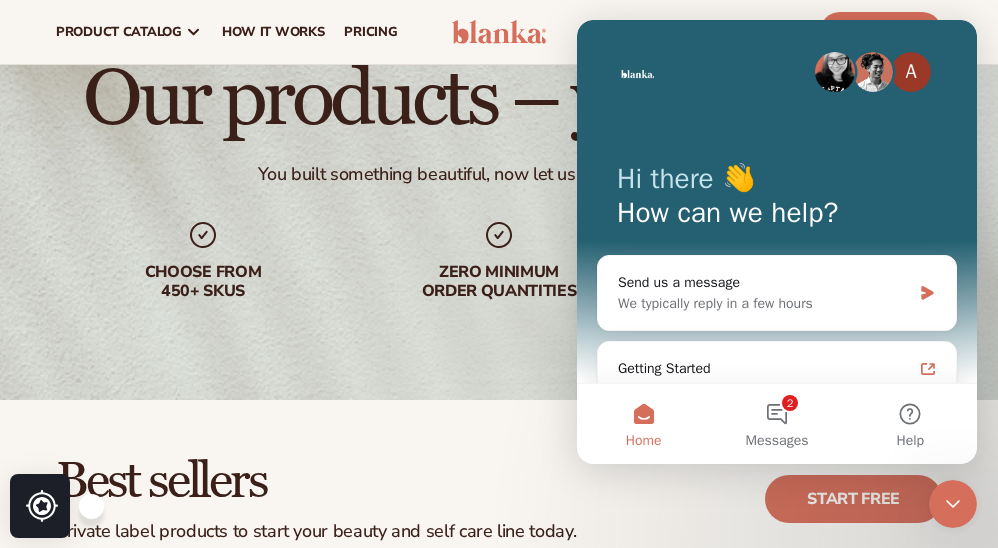click at bounding box center (637, 74) 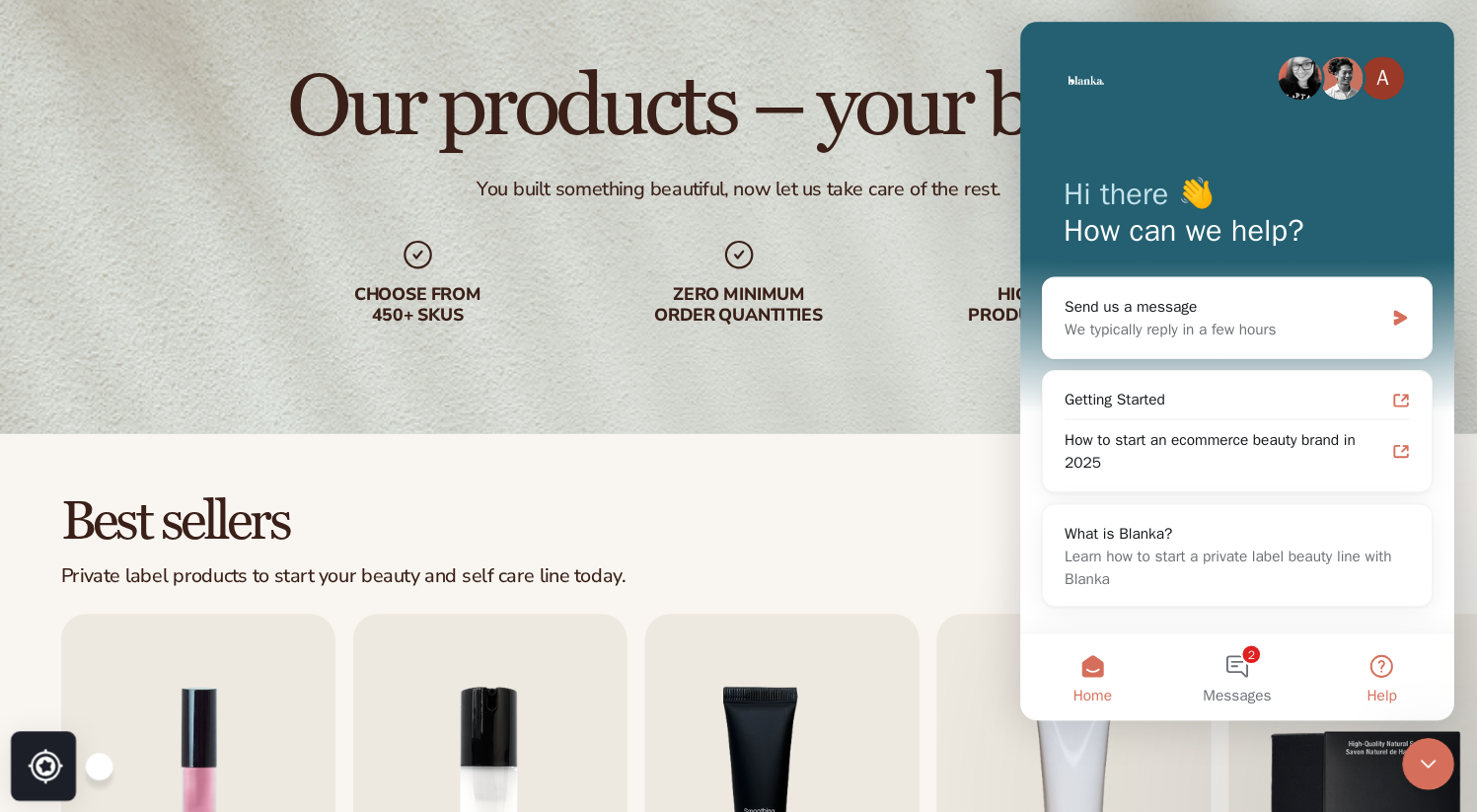 scroll, scrollTop: 135, scrollLeft: 0, axis: vertical 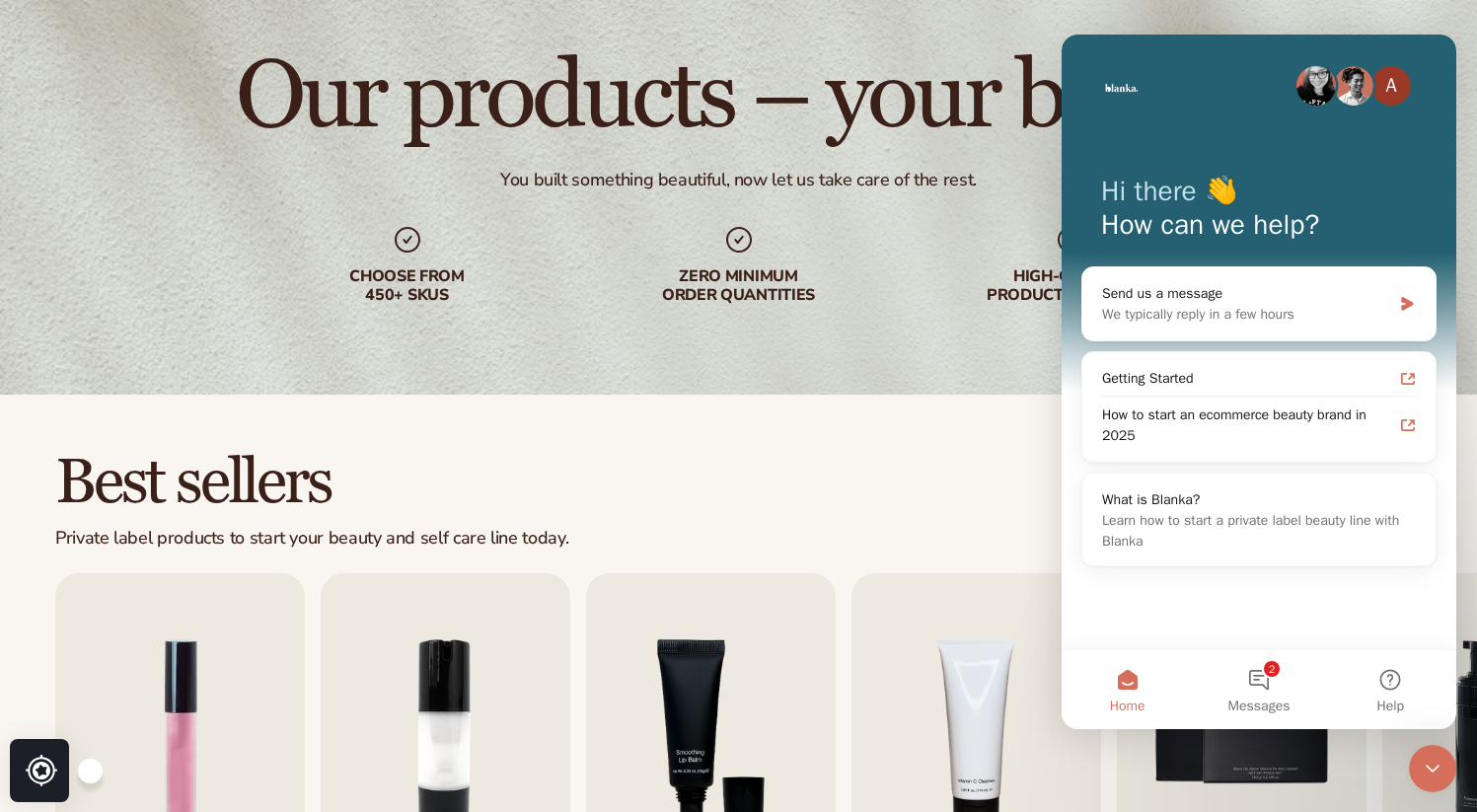 click at bounding box center [1433, 769] 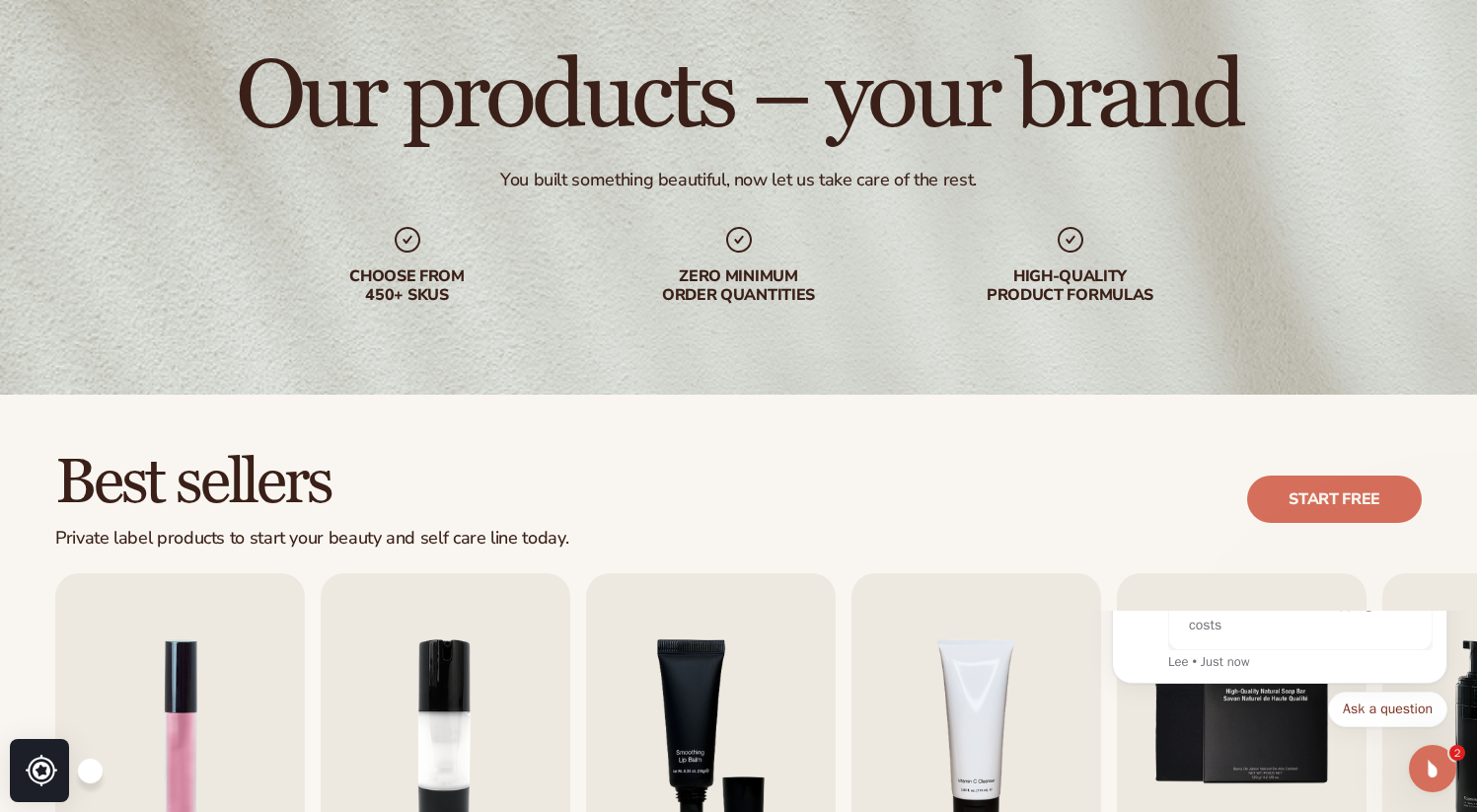 scroll, scrollTop: 0, scrollLeft: 0, axis: both 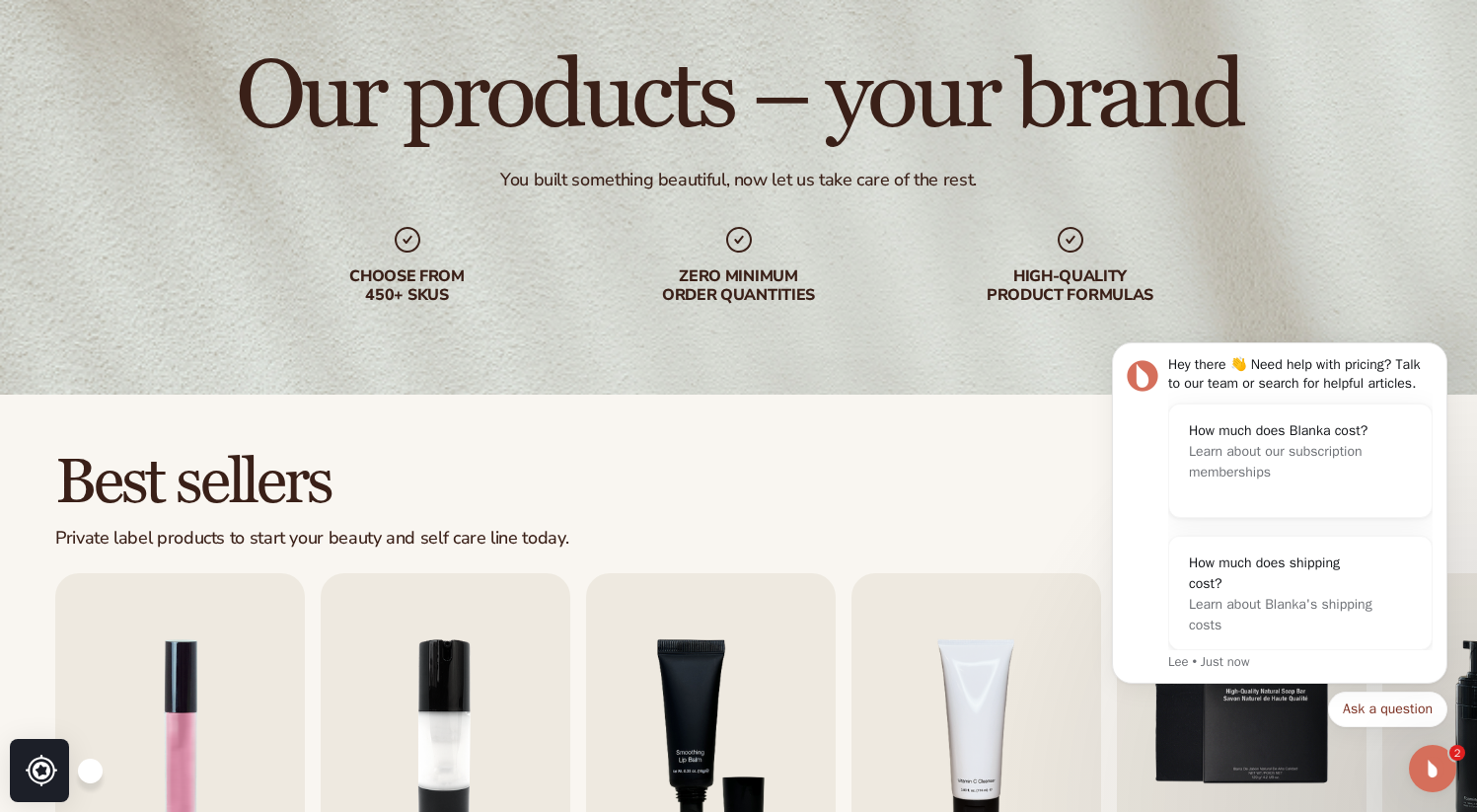 click on "Our products – your brand You built something beautiful, now let us take care of the rest.
Choose from 450+ Skus
Zero minimum order quantities
High-quality product formulas" at bounding box center [738, 178] 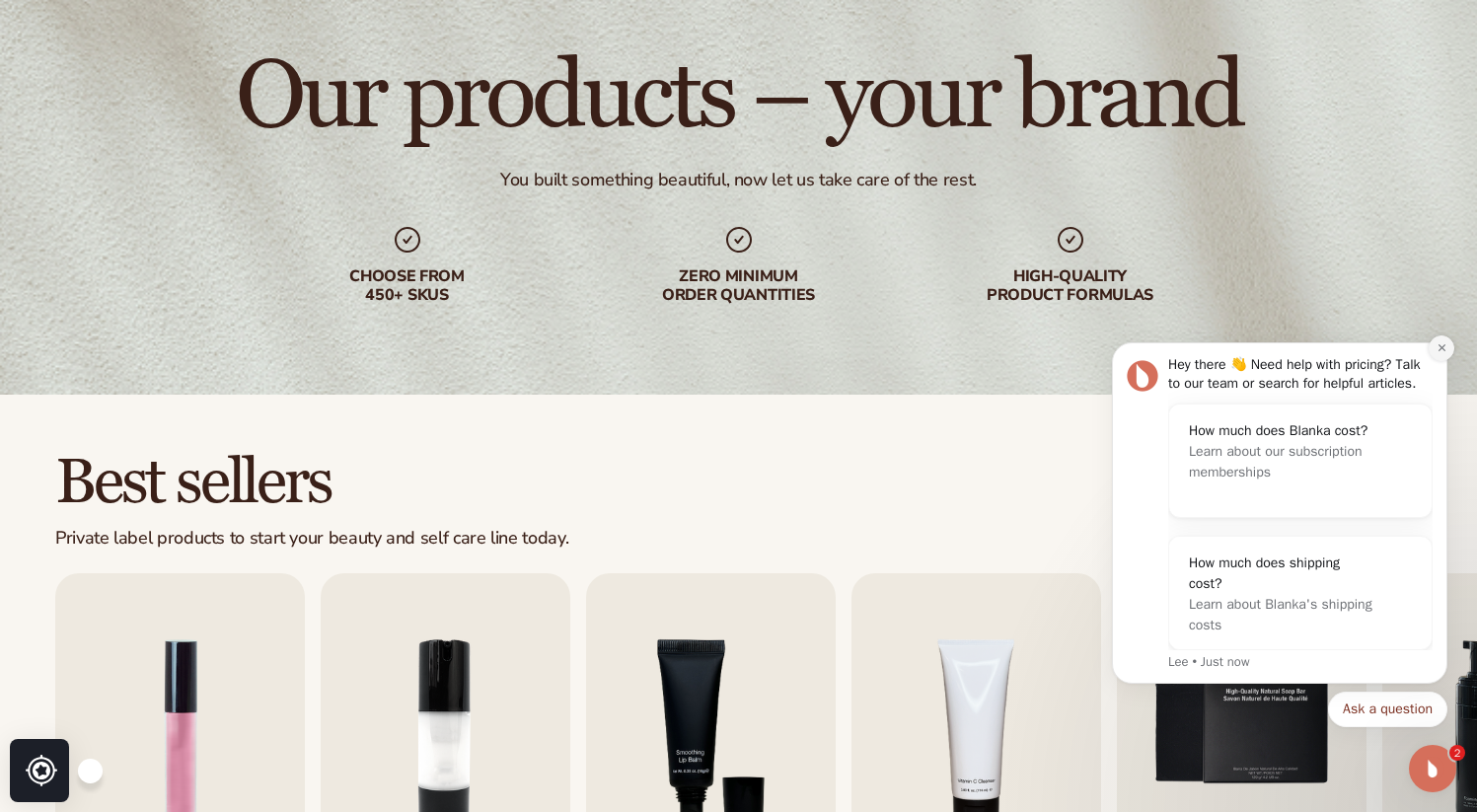click 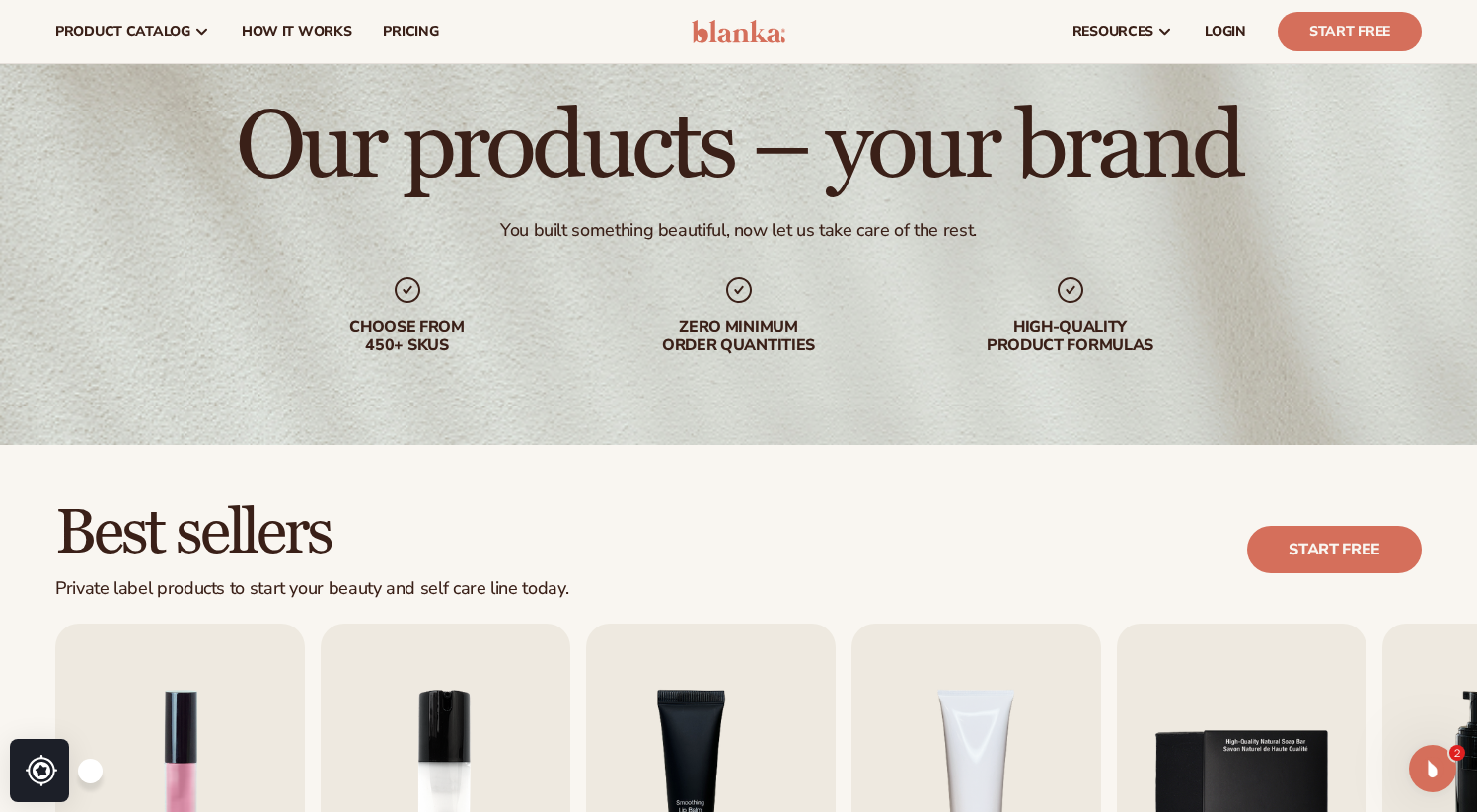 scroll, scrollTop: 0, scrollLeft: 0, axis: both 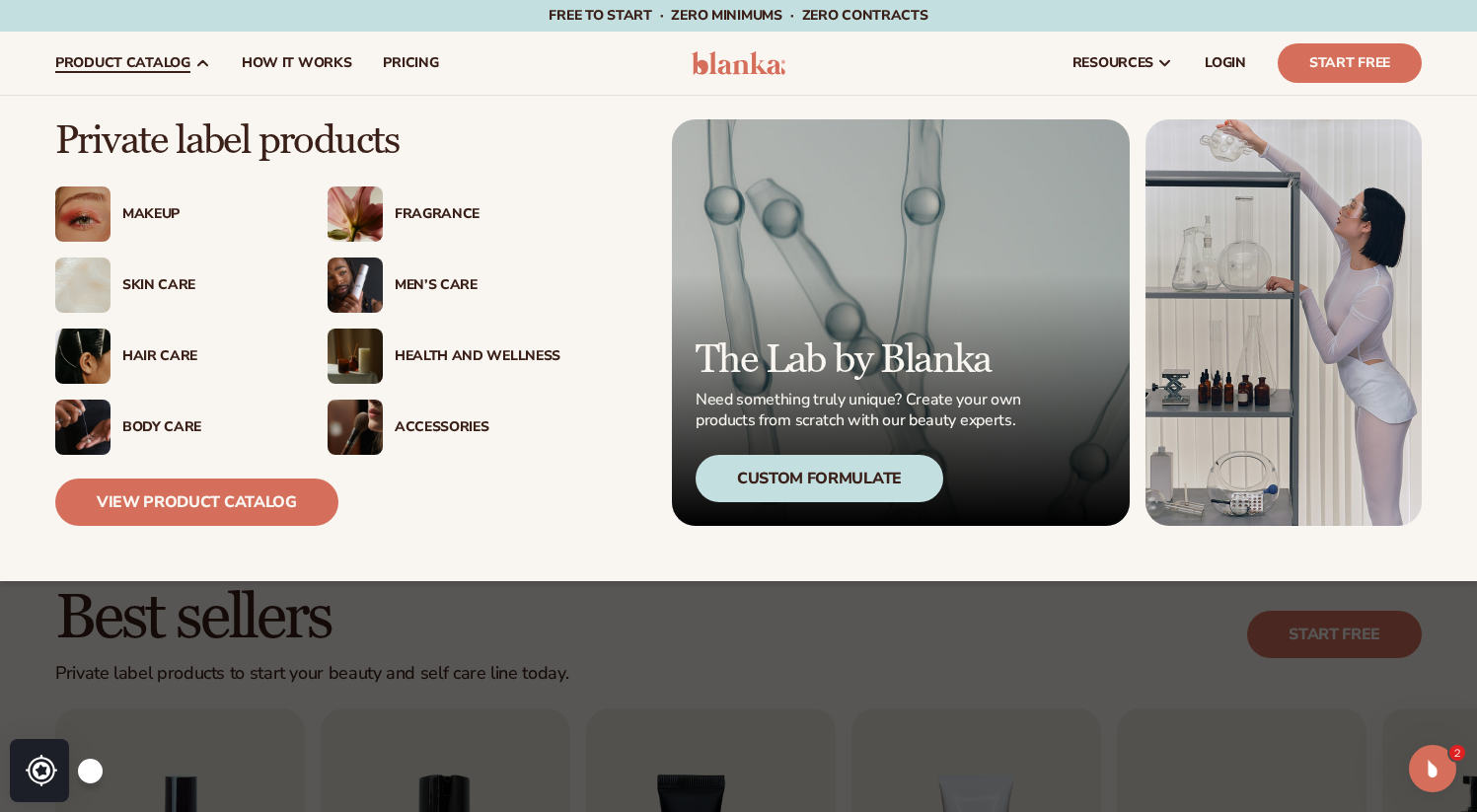 click on "Health And Wellness" at bounding box center [444, 356] 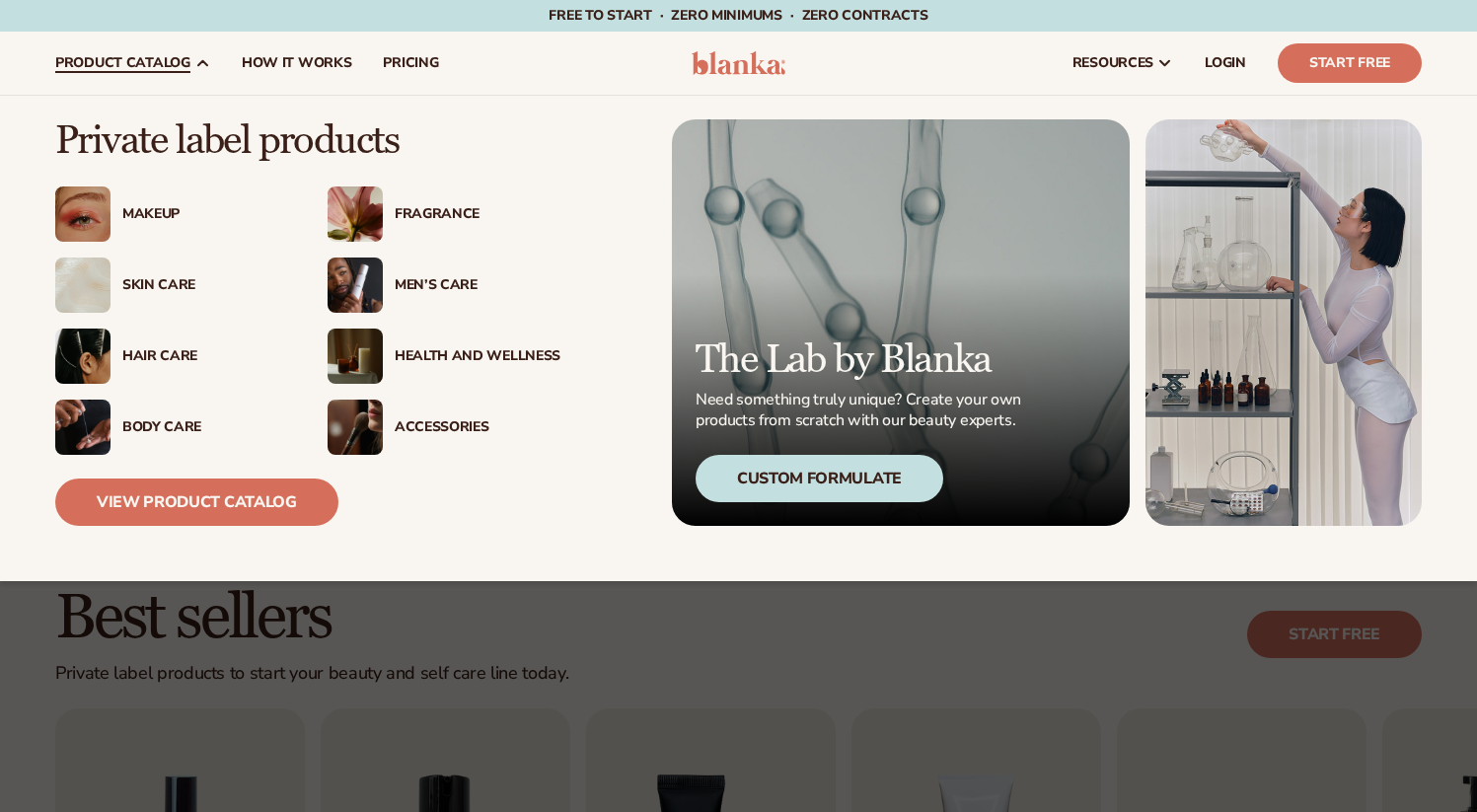 scroll, scrollTop: 0, scrollLeft: 0, axis: both 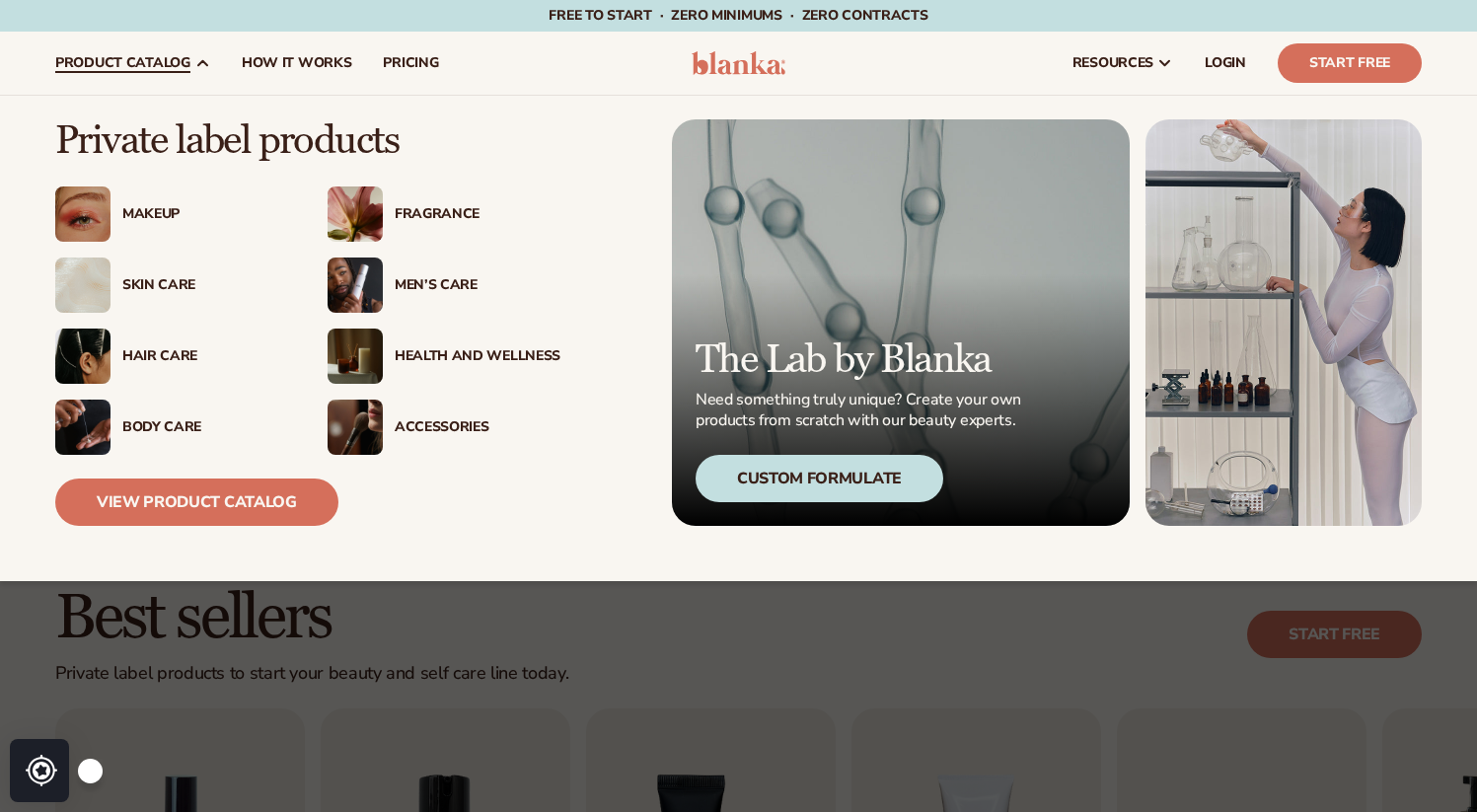 click on "Hair Care" at bounding box center [205, 356] 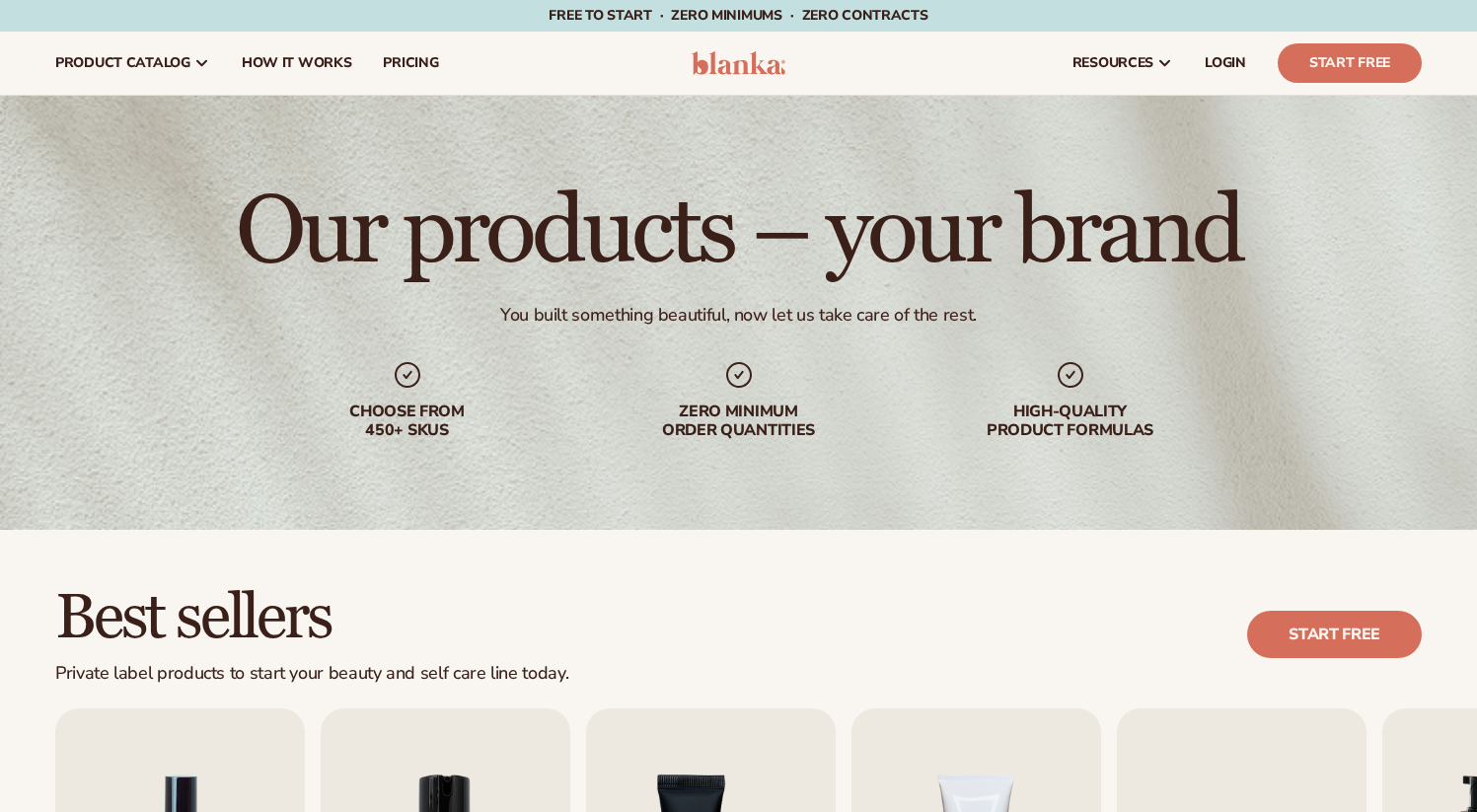 scroll, scrollTop: 0, scrollLeft: 0, axis: both 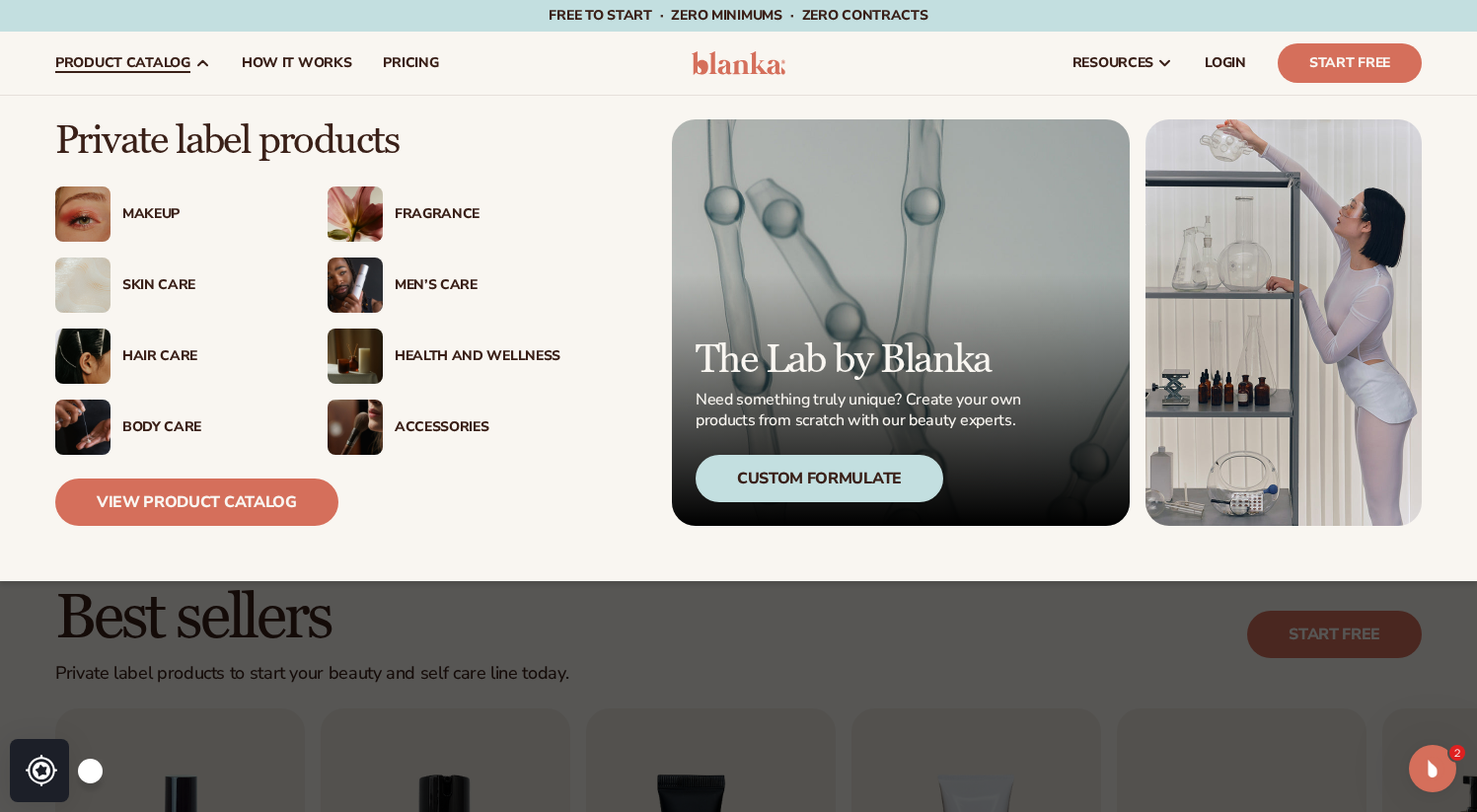 click on "Accessories" at bounding box center [478, 427] 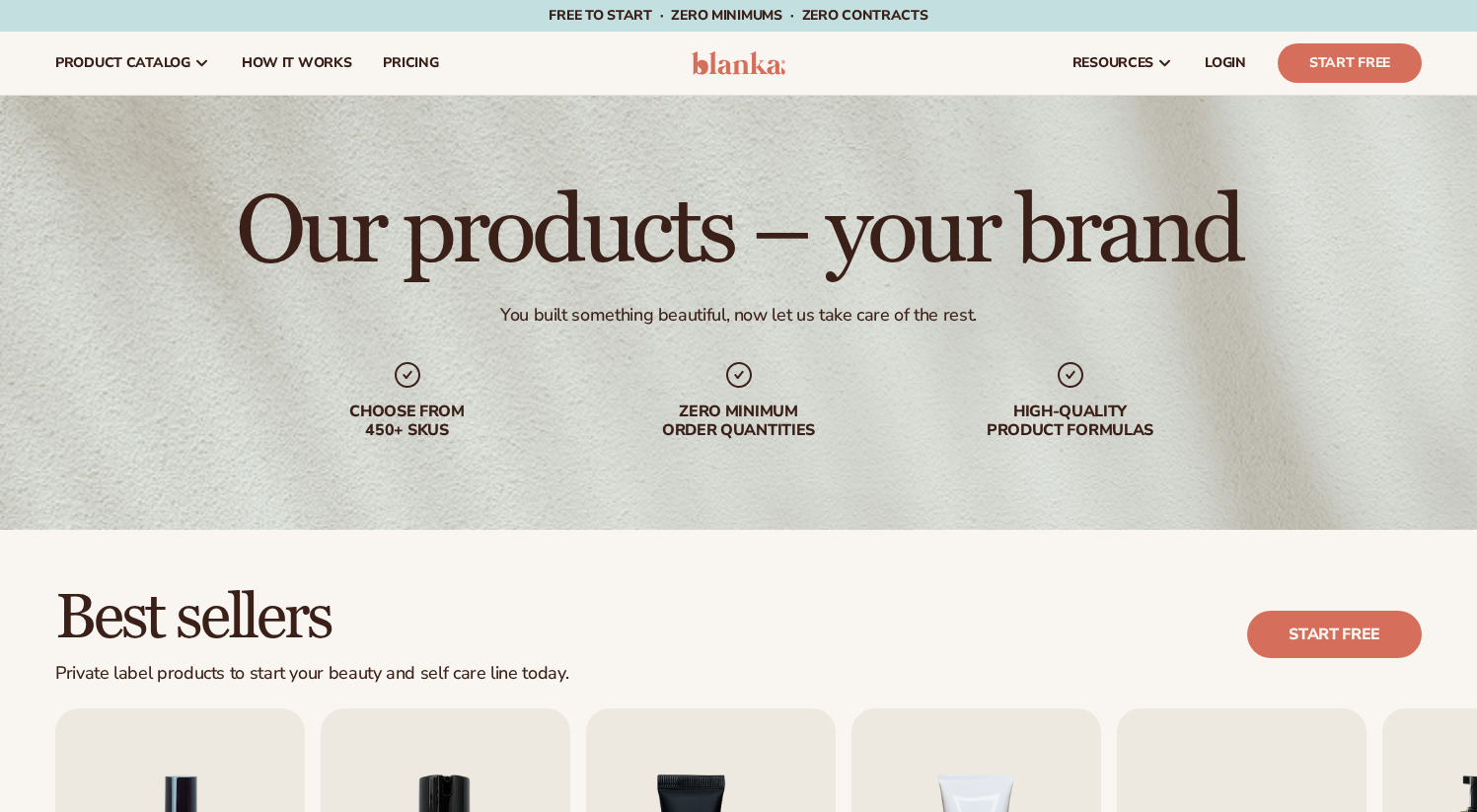 scroll, scrollTop: 0, scrollLeft: 0, axis: both 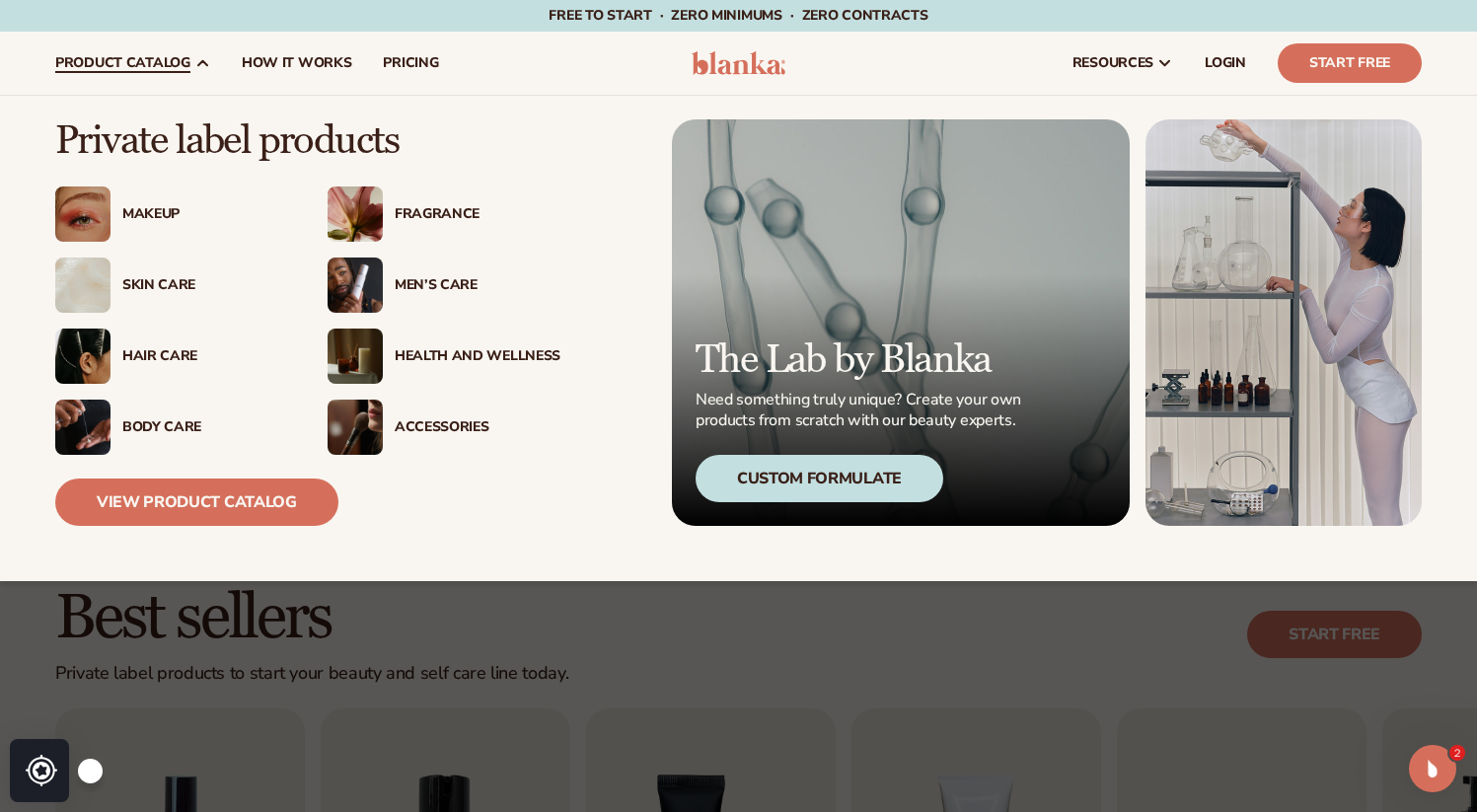 click on "product catalog" at bounding box center [122, 63] 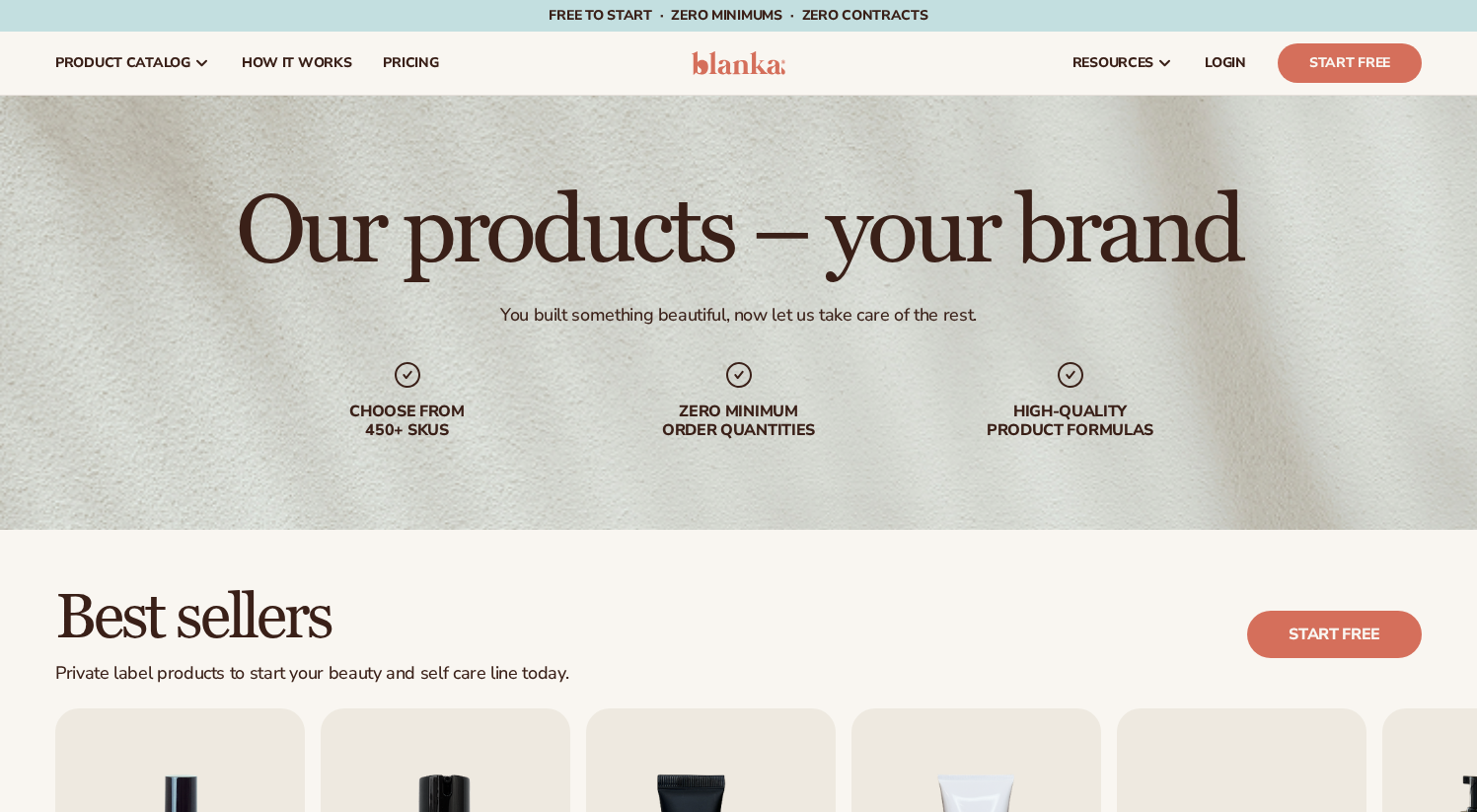 scroll, scrollTop: 0, scrollLeft: 0, axis: both 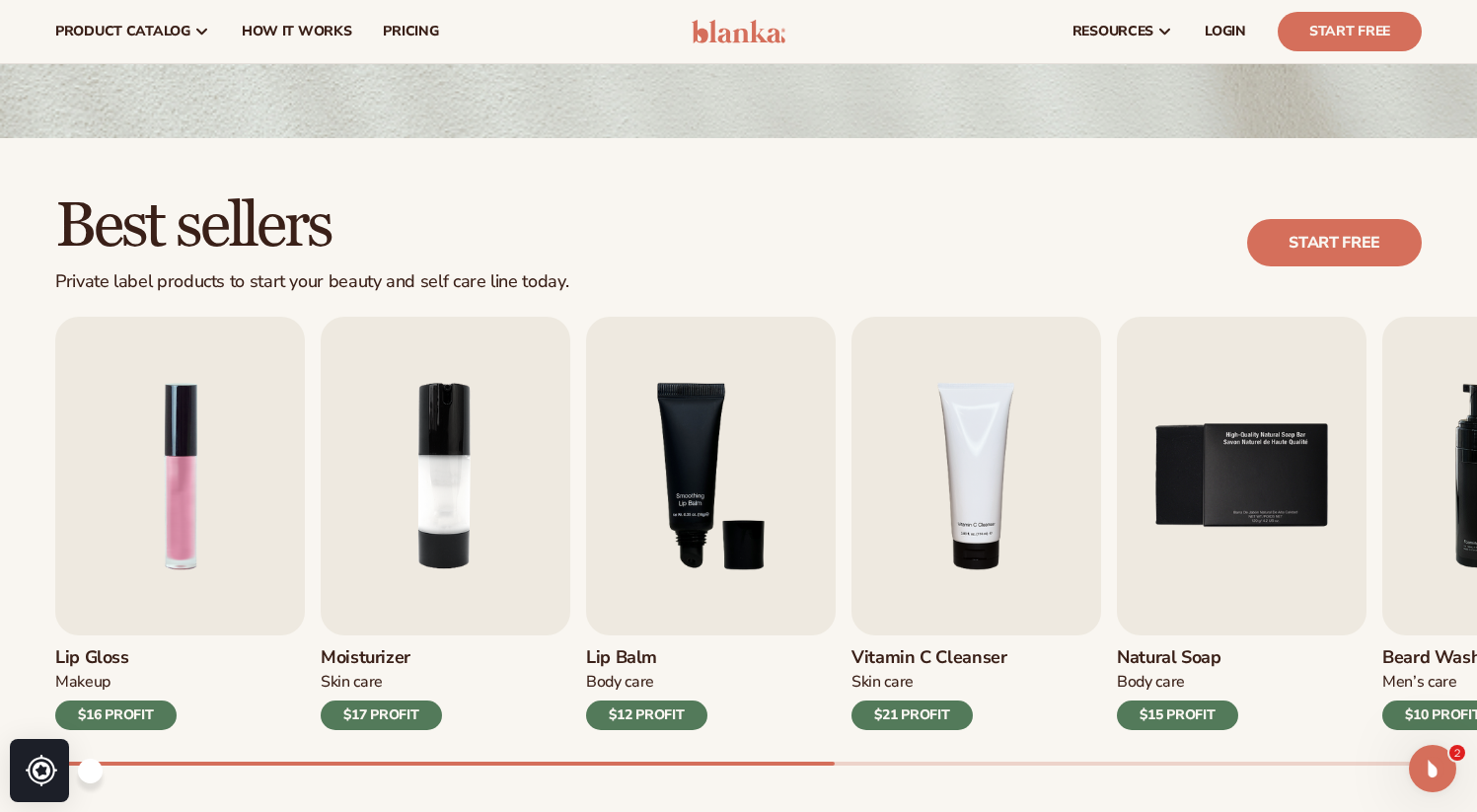 click at bounding box center [445, 764] 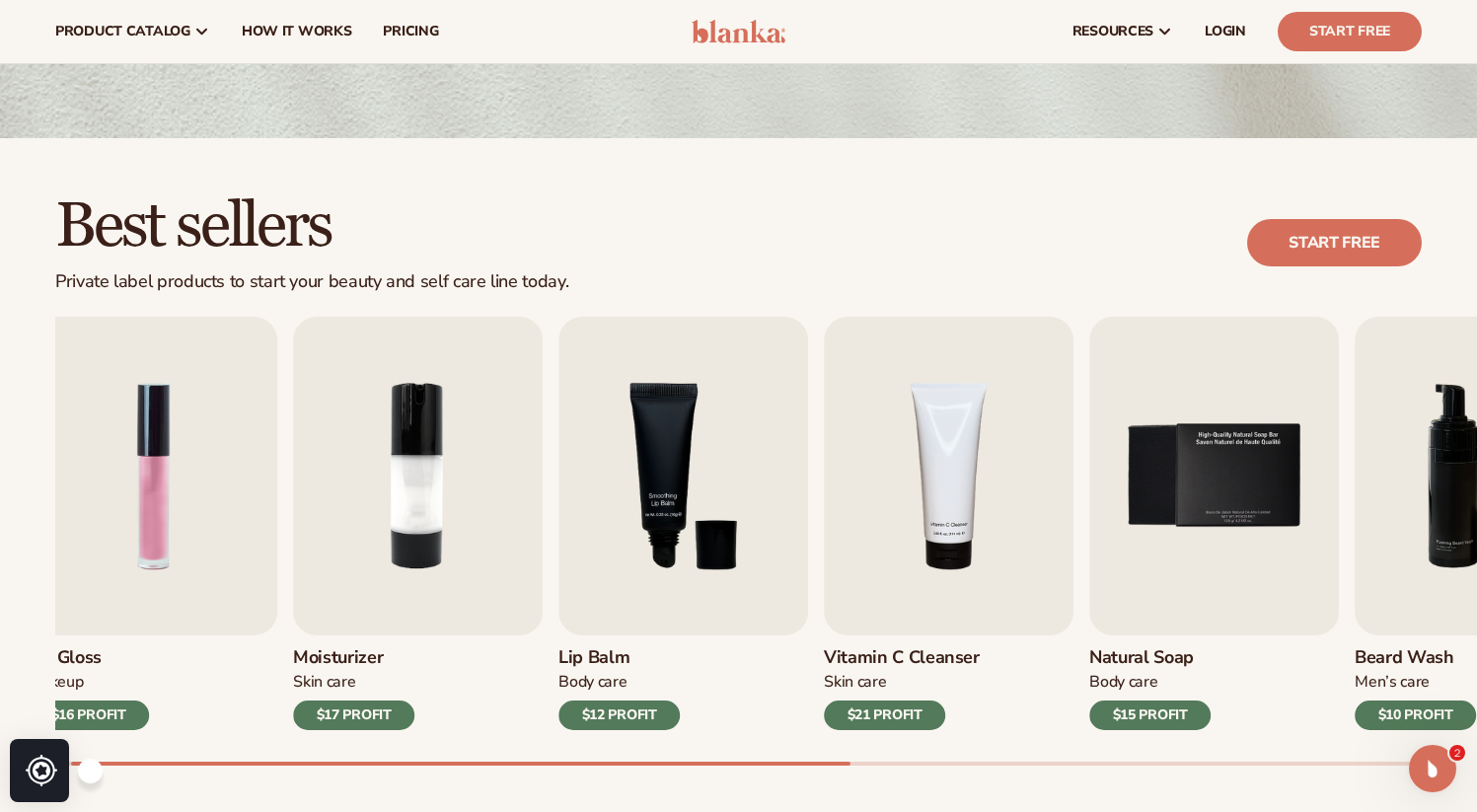 click on "Best sellers Private label products to start your beauty and self care line today.
Start free
Lip Gloss
Makeup
$16 PROFIT
Moisturizer
Skin Care
$17 PROFIT
Body Care Makeup" at bounding box center (738, 499) 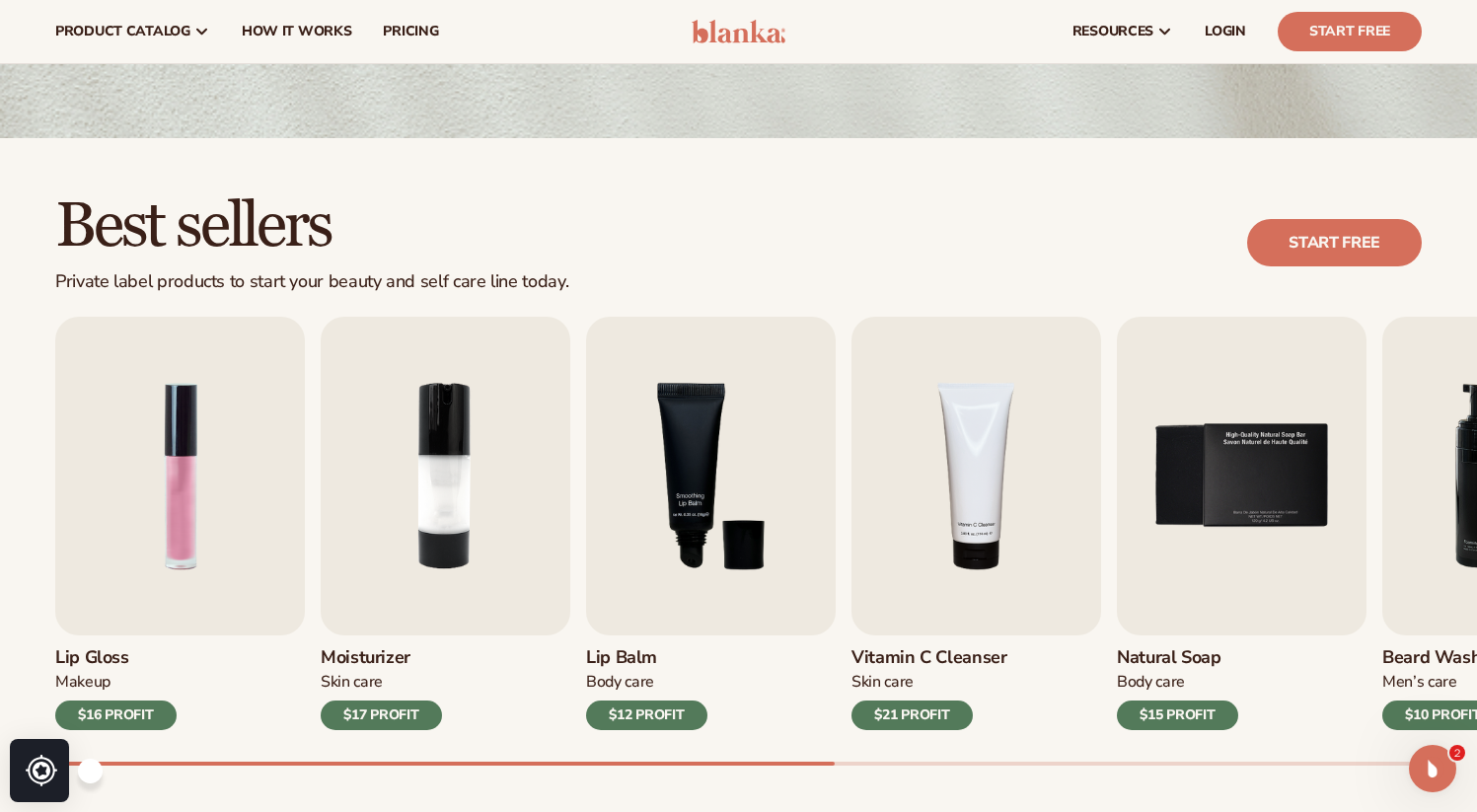 drag, startPoint x: 455, startPoint y: 759, endPoint x: 623, endPoint y: 773, distance: 168.5823 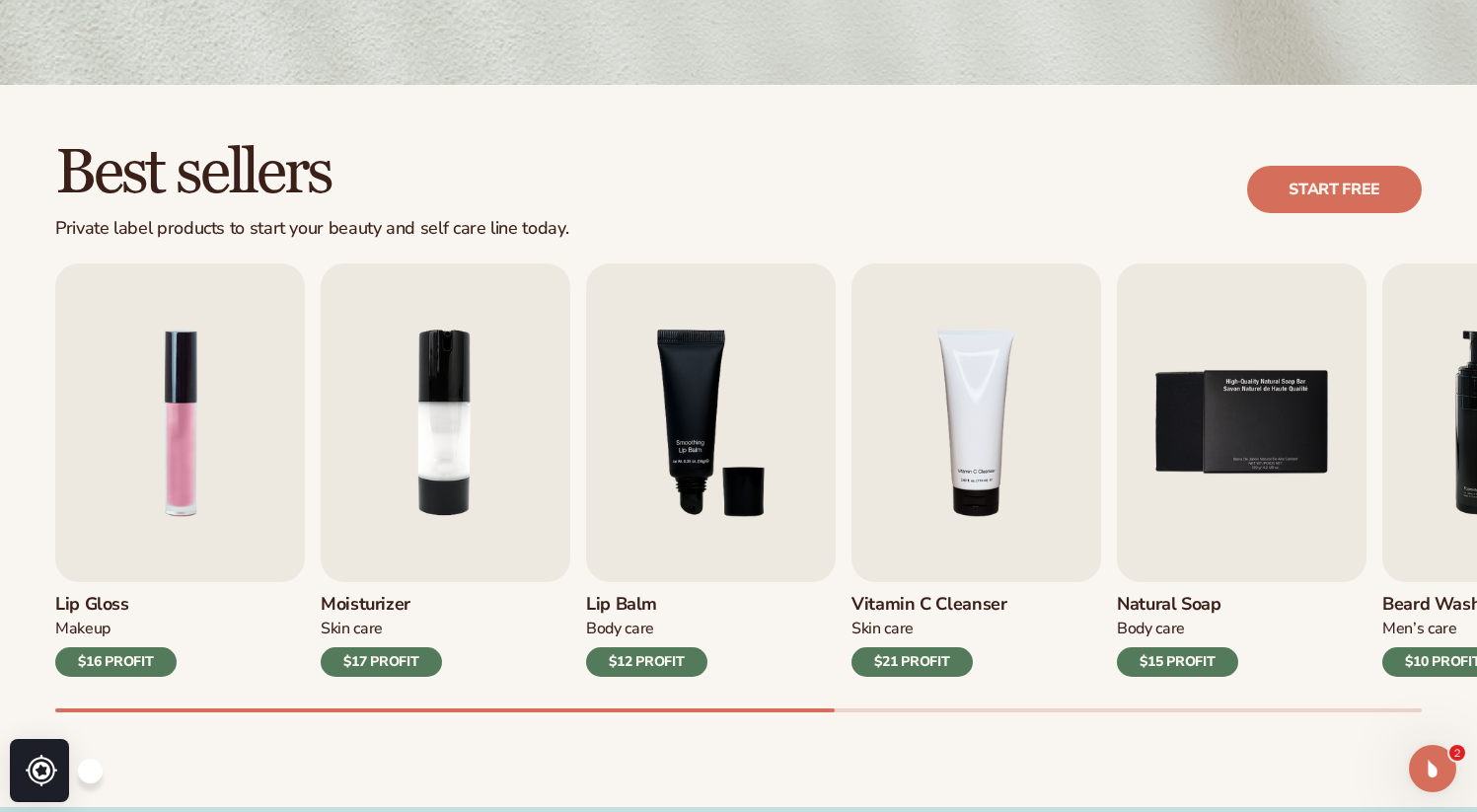 scroll, scrollTop: 446, scrollLeft: 0, axis: vertical 